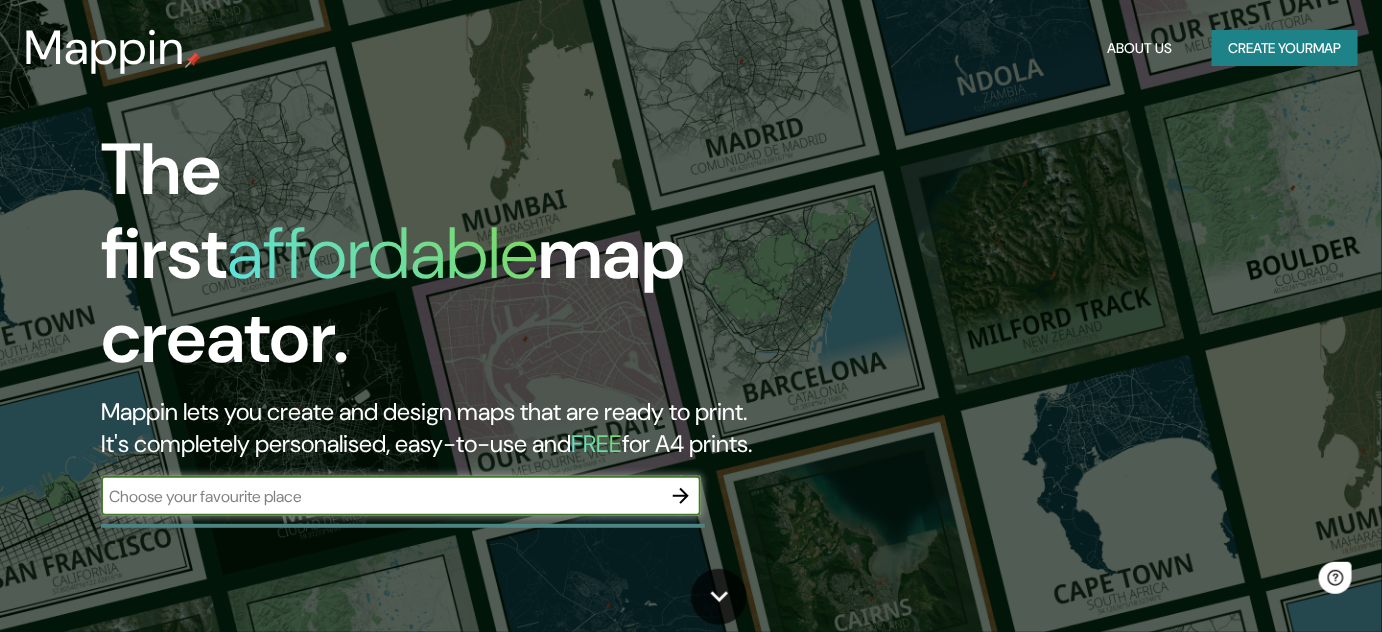 scroll, scrollTop: 0, scrollLeft: 0, axis: both 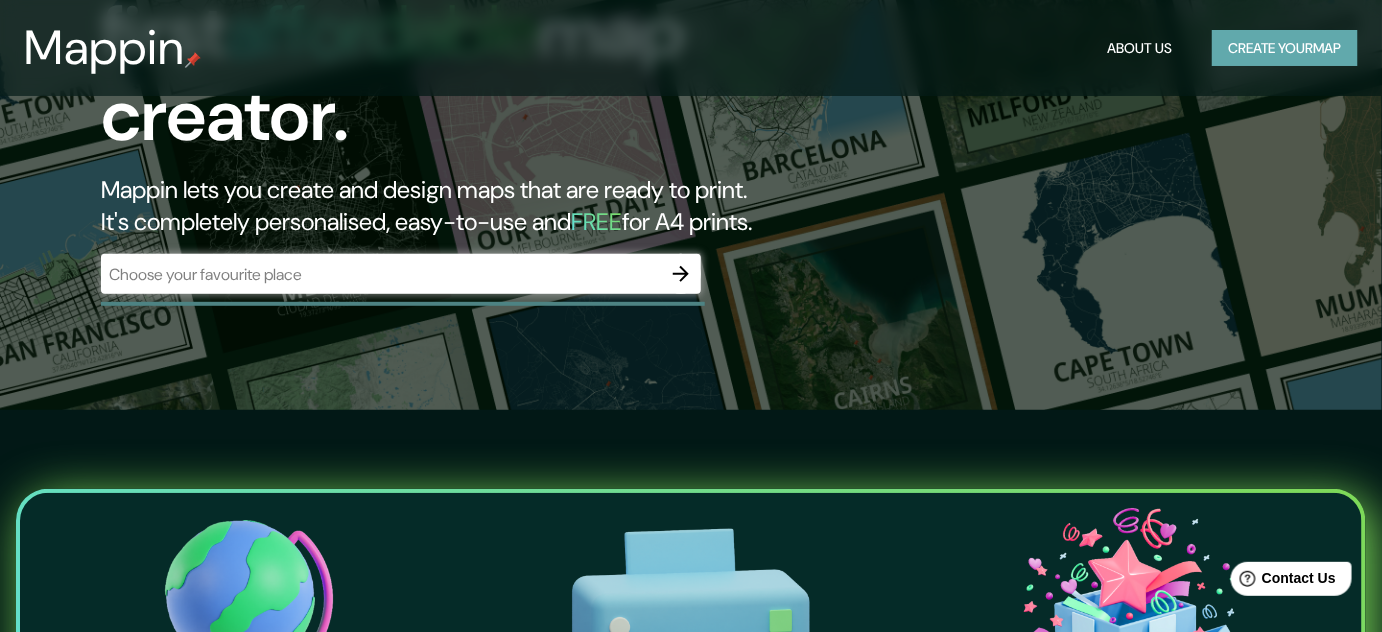click on "Create your   map" at bounding box center [1285, 48] 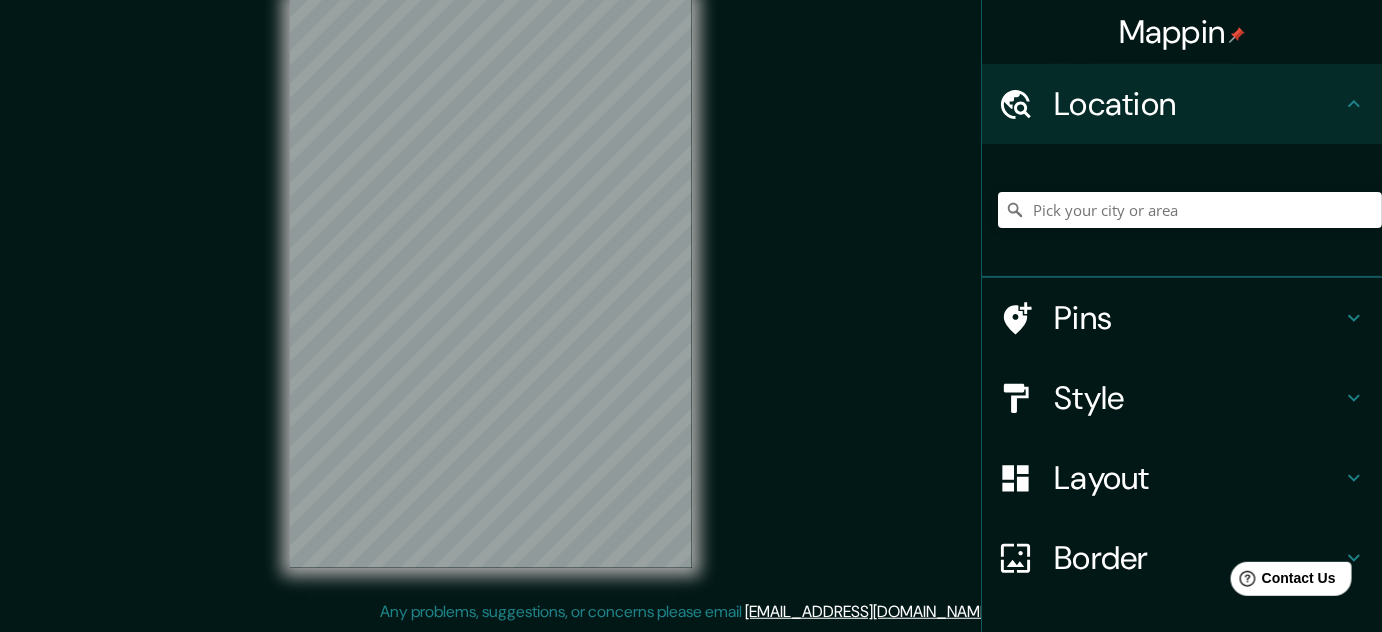 scroll, scrollTop: 0, scrollLeft: 0, axis: both 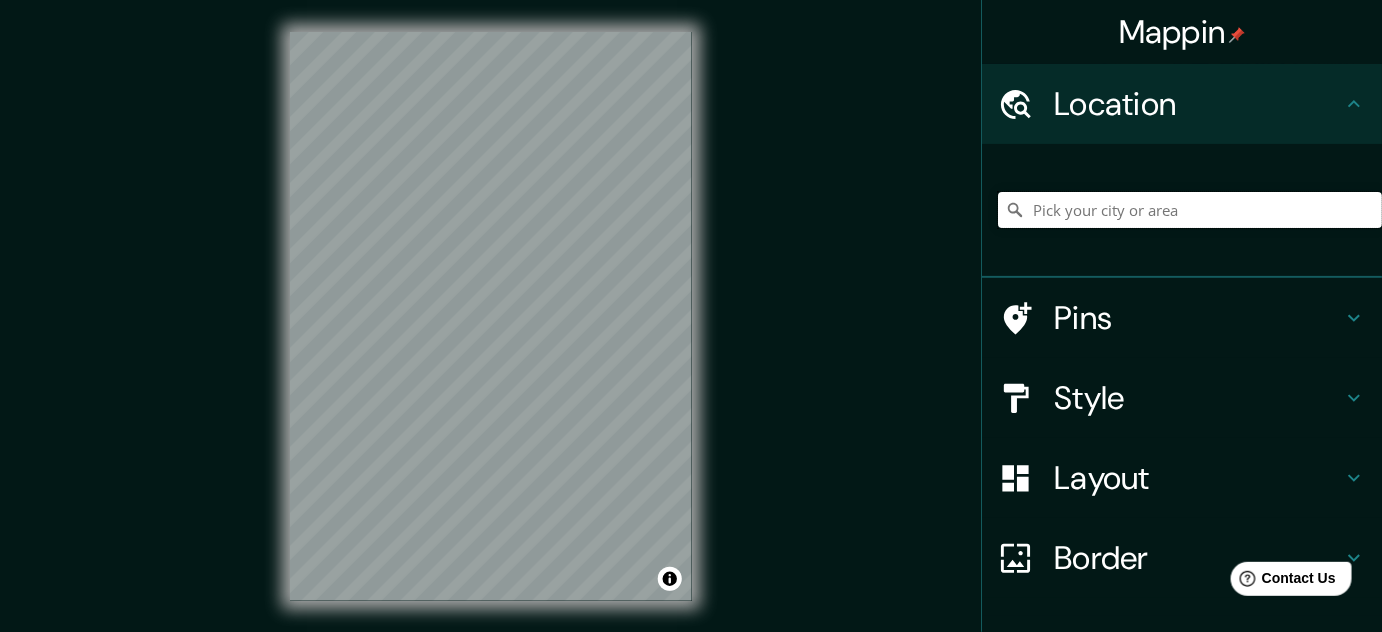 click at bounding box center (1190, 210) 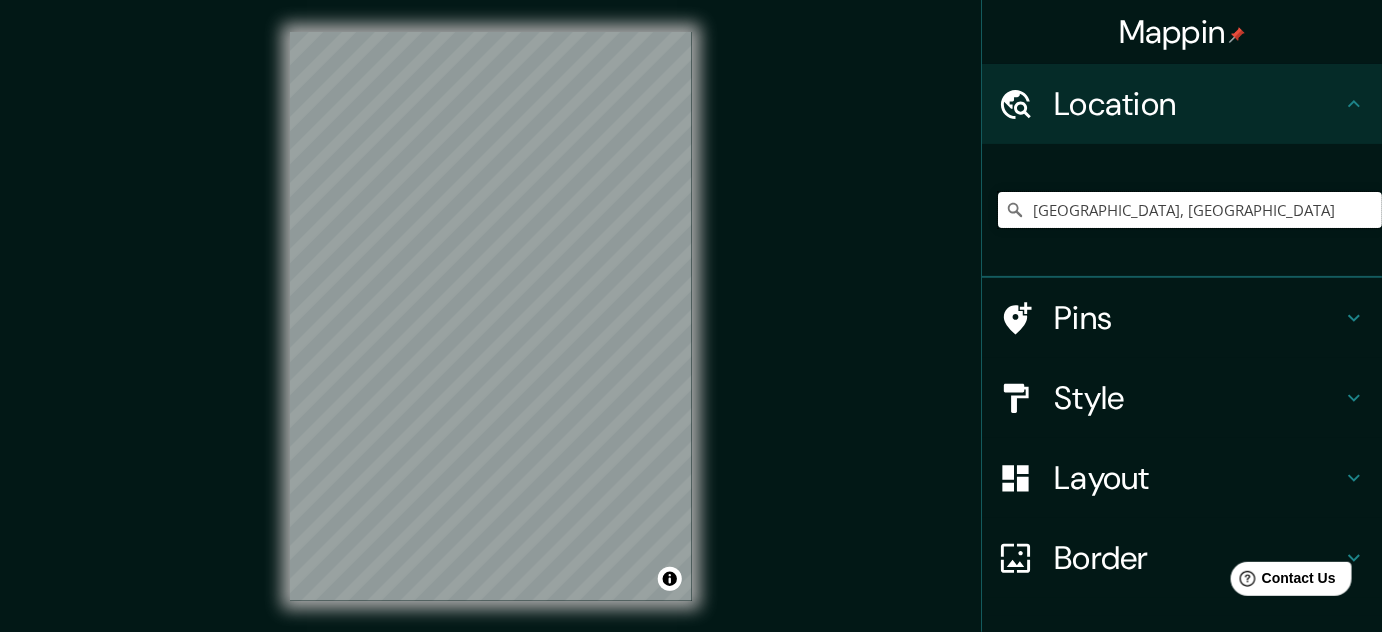 click on "[GEOGRAPHIC_DATA], [GEOGRAPHIC_DATA]" at bounding box center (1190, 210) 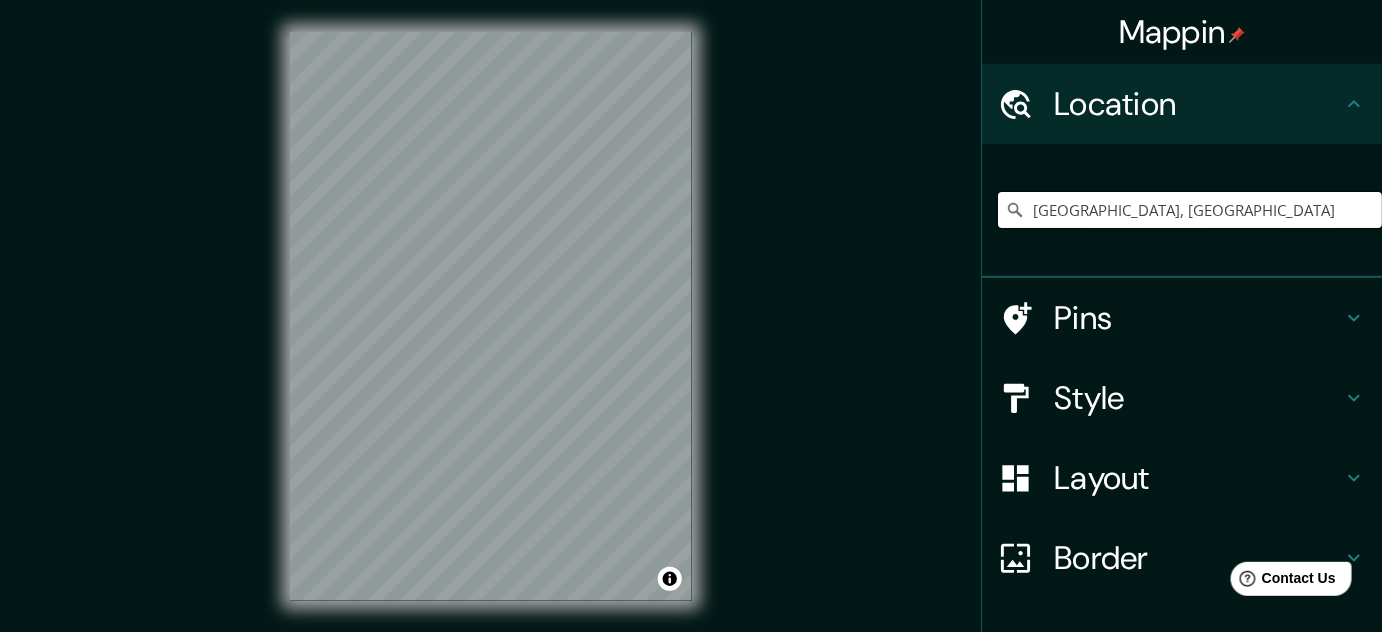 click on "[GEOGRAPHIC_DATA], [GEOGRAPHIC_DATA]" at bounding box center (1190, 210) 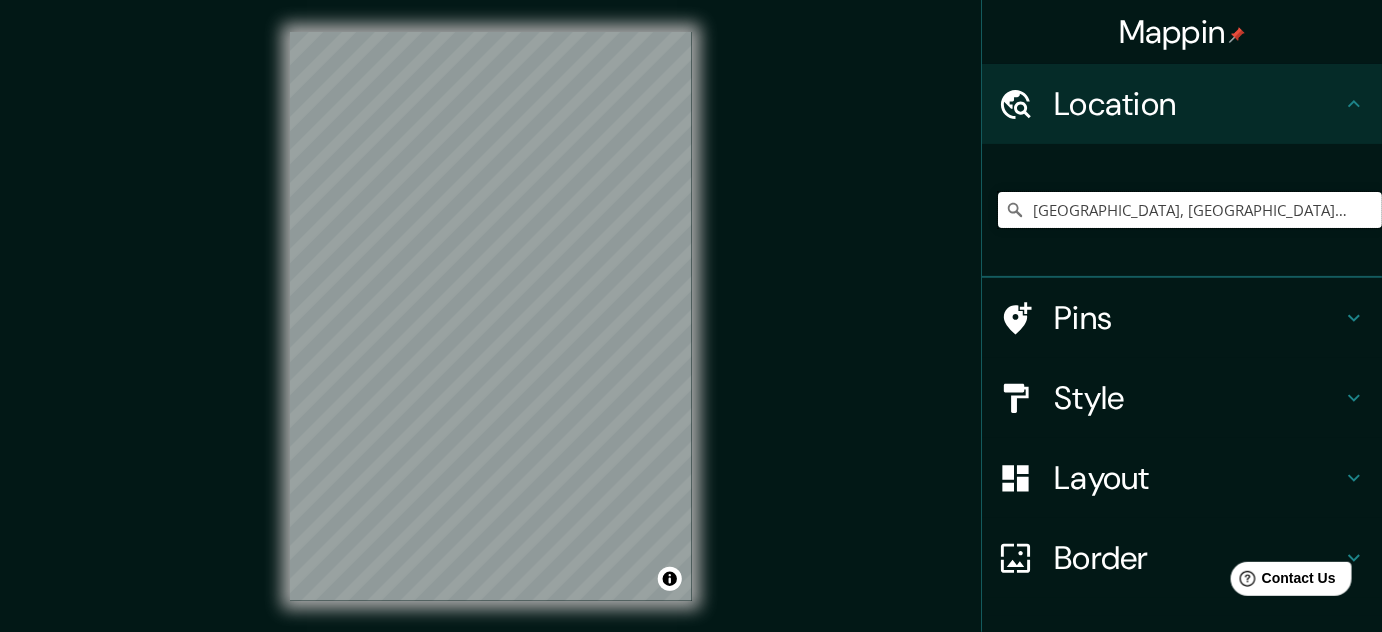 type on "[GEOGRAPHIC_DATA], [GEOGRAPHIC_DATA], [GEOGRAPHIC_DATA]" 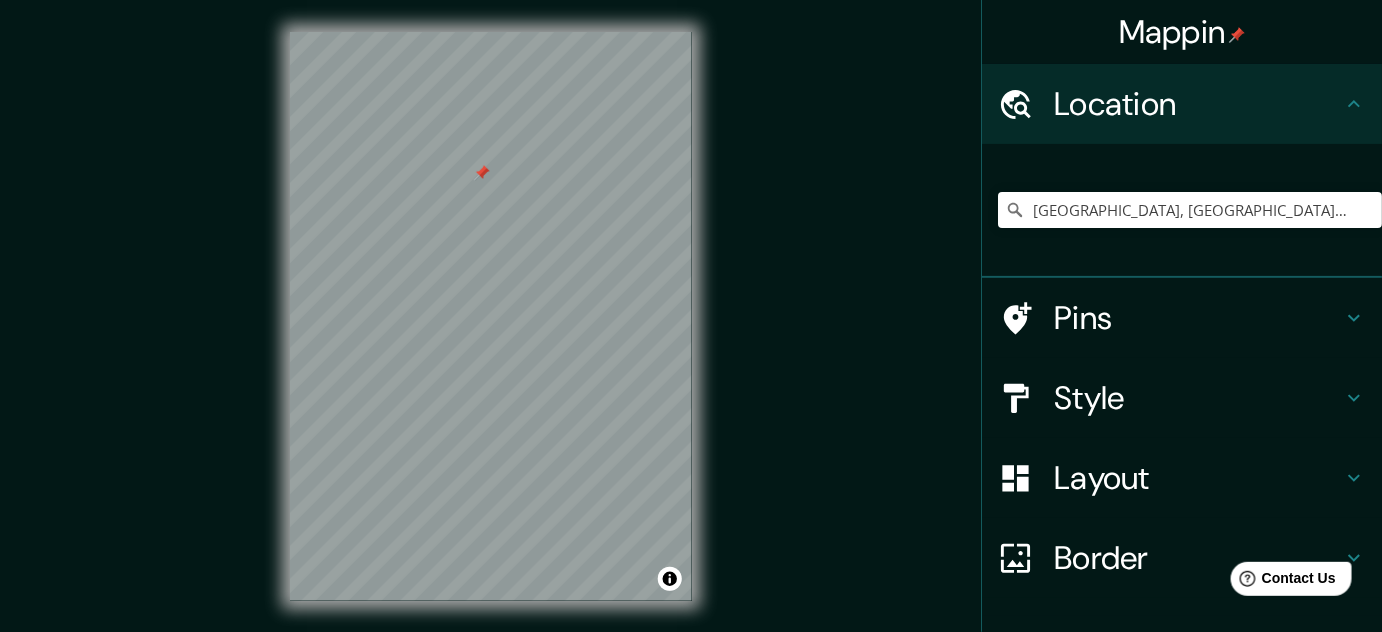 click at bounding box center (482, 173) 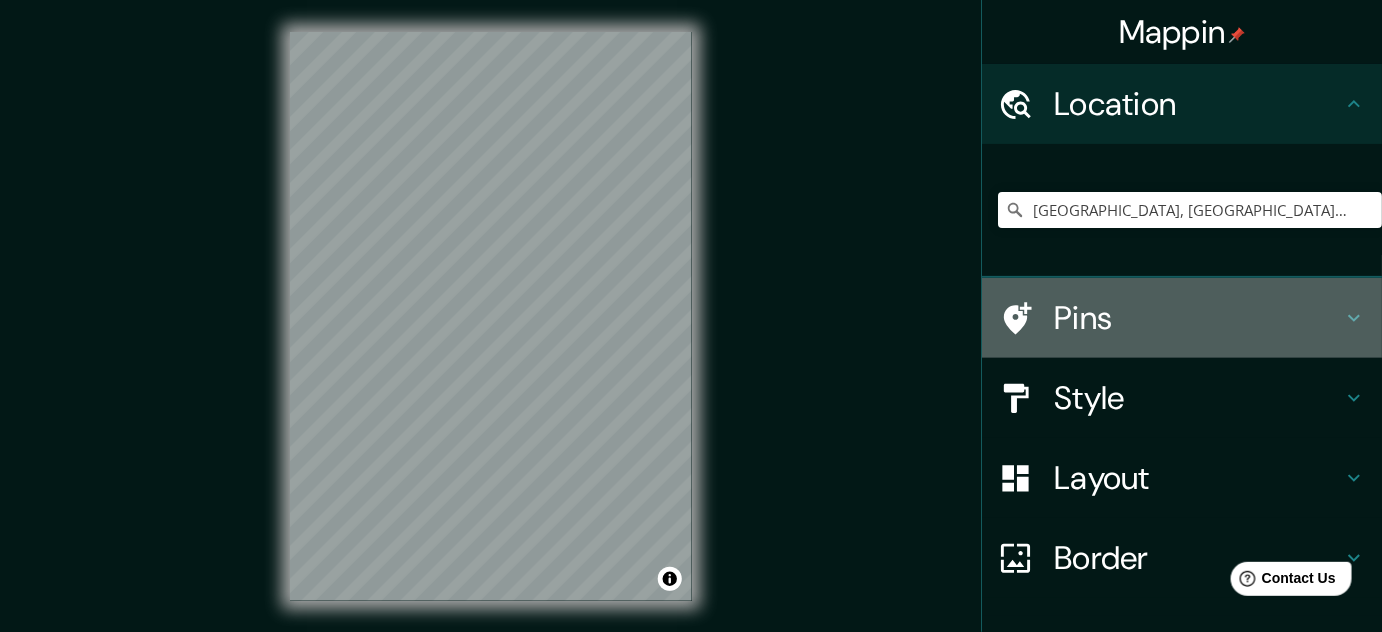 click on "Pins" at bounding box center (1198, 318) 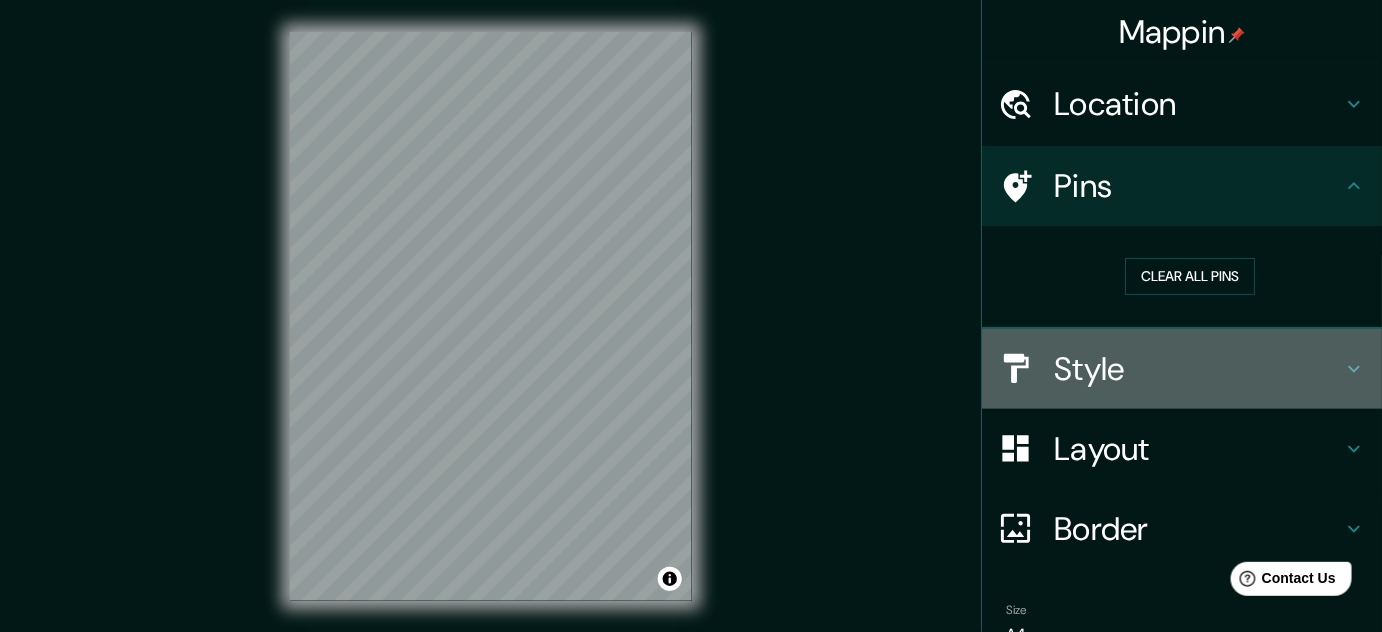 click on "Style" at bounding box center [1198, 369] 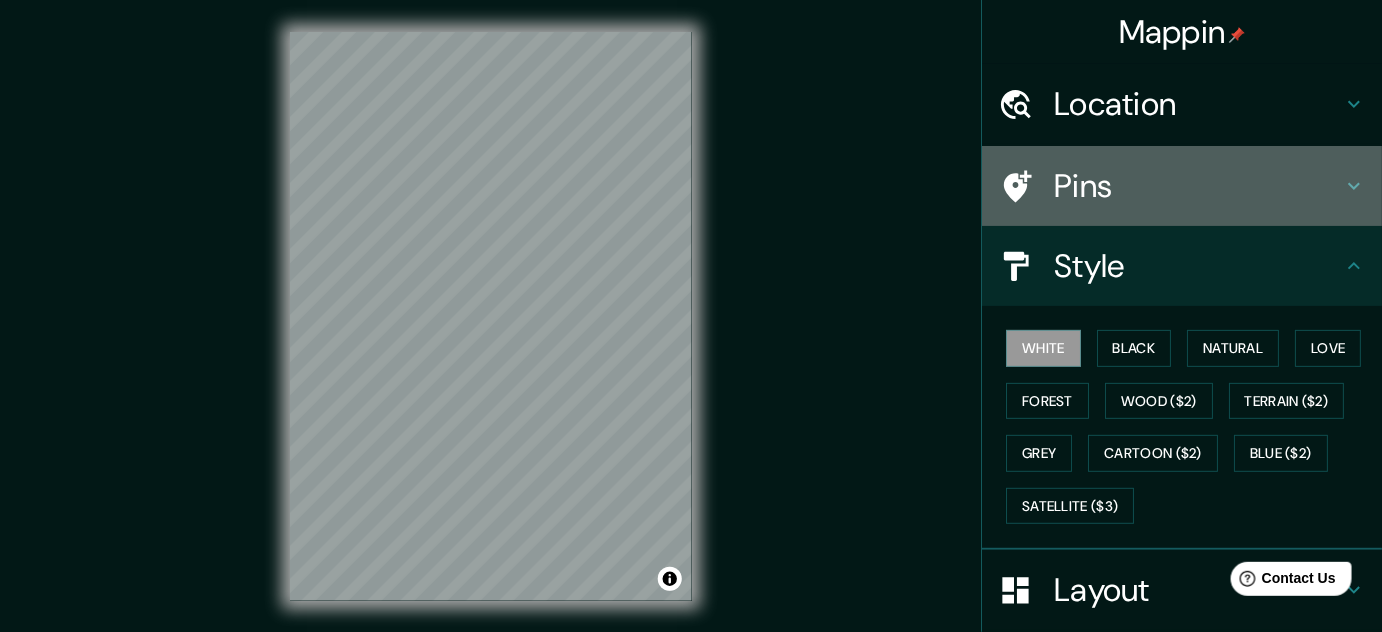 click on "Pins" at bounding box center (1198, 186) 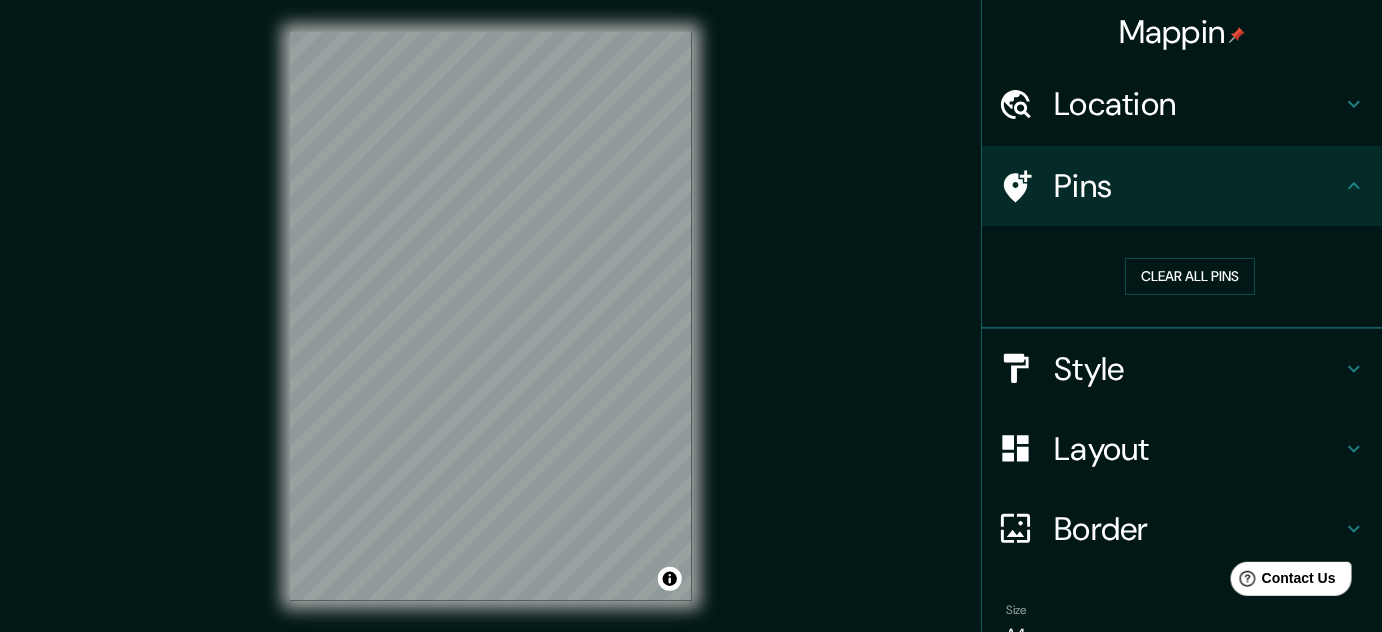 click on "Style" at bounding box center [1198, 369] 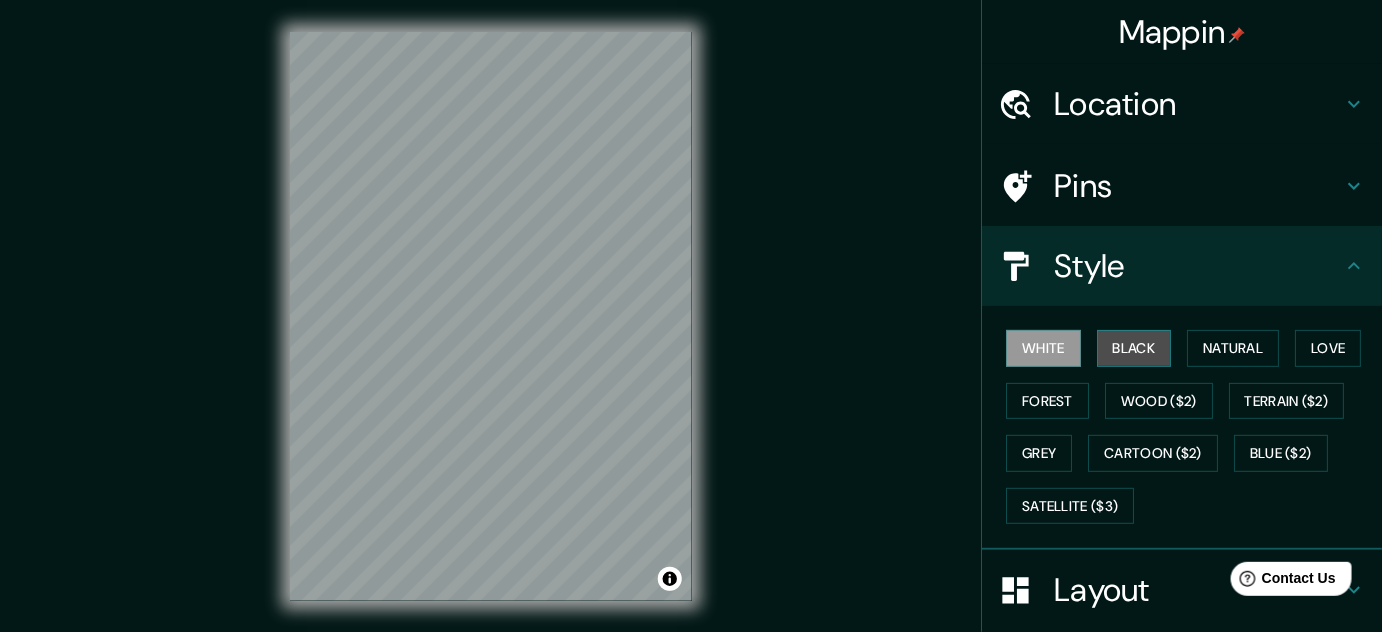 click on "Black" at bounding box center (1134, 348) 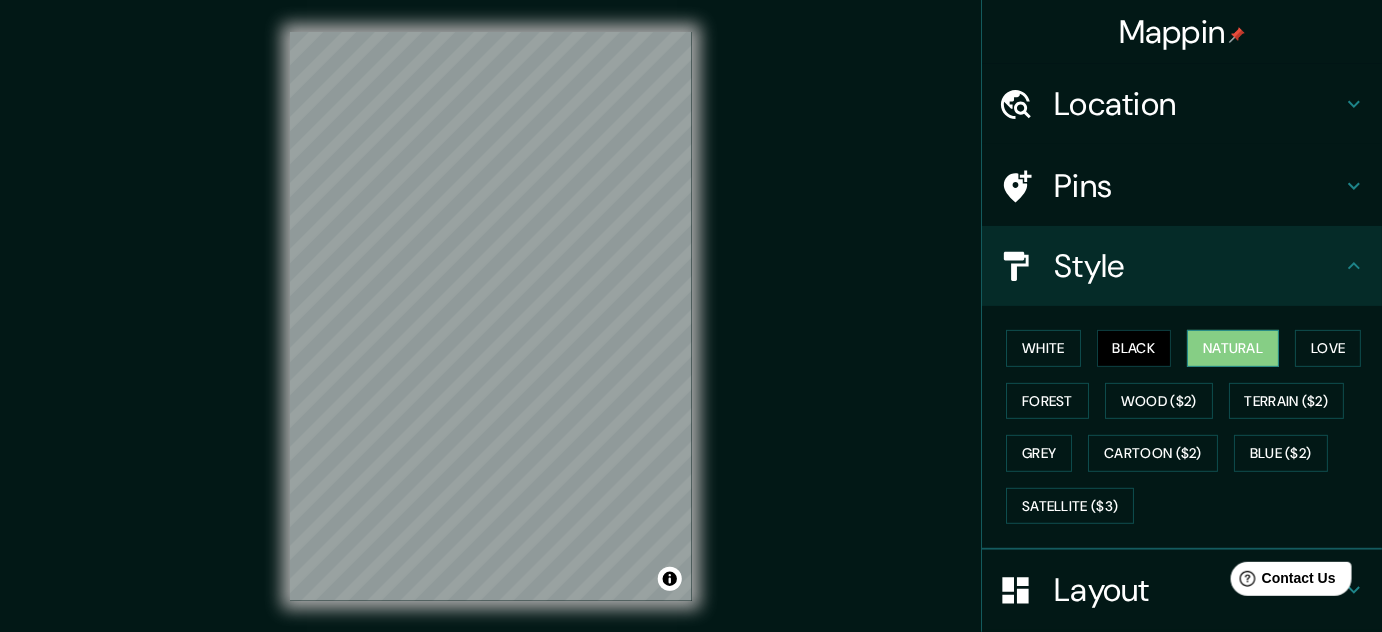 click on "Natural" at bounding box center [1233, 348] 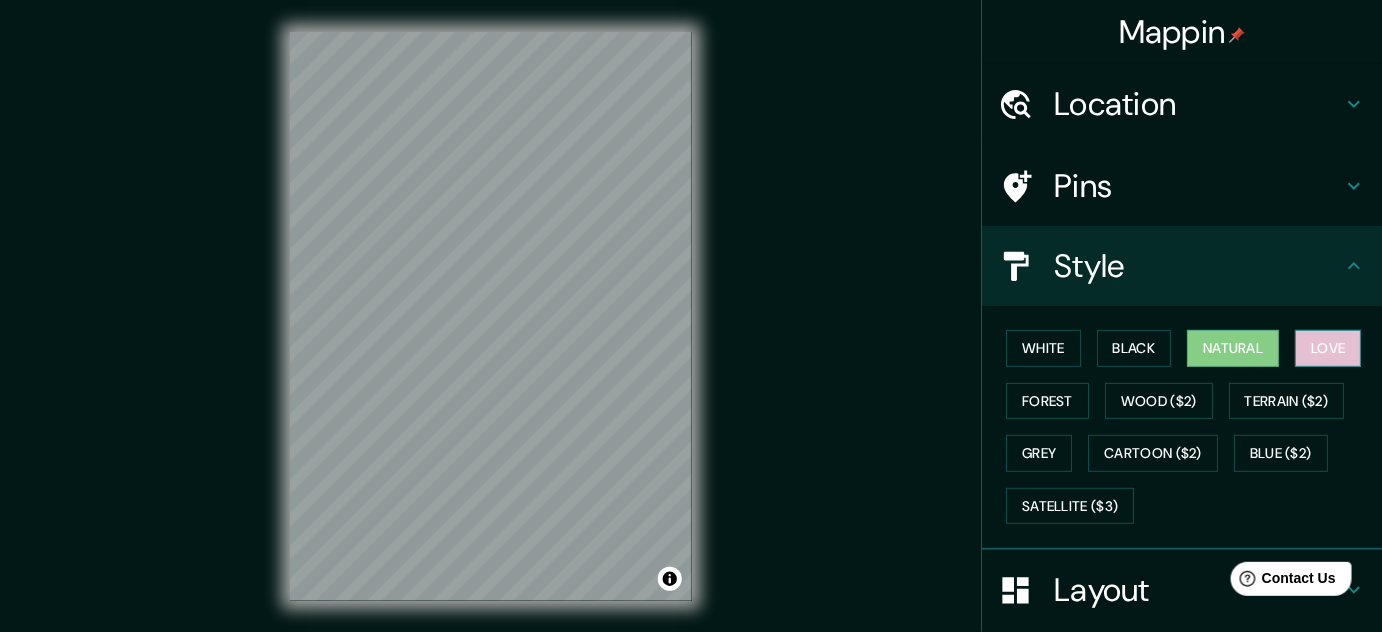 click on "Love" at bounding box center (1328, 348) 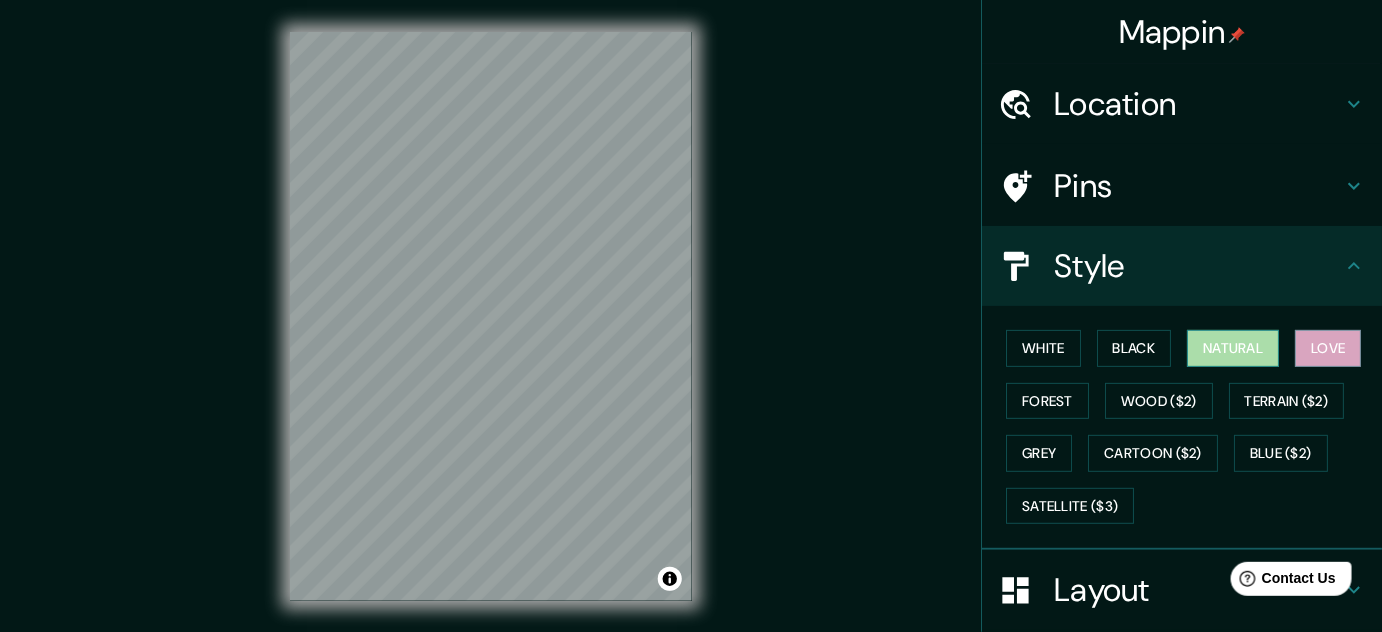 click on "Natural" at bounding box center (1233, 348) 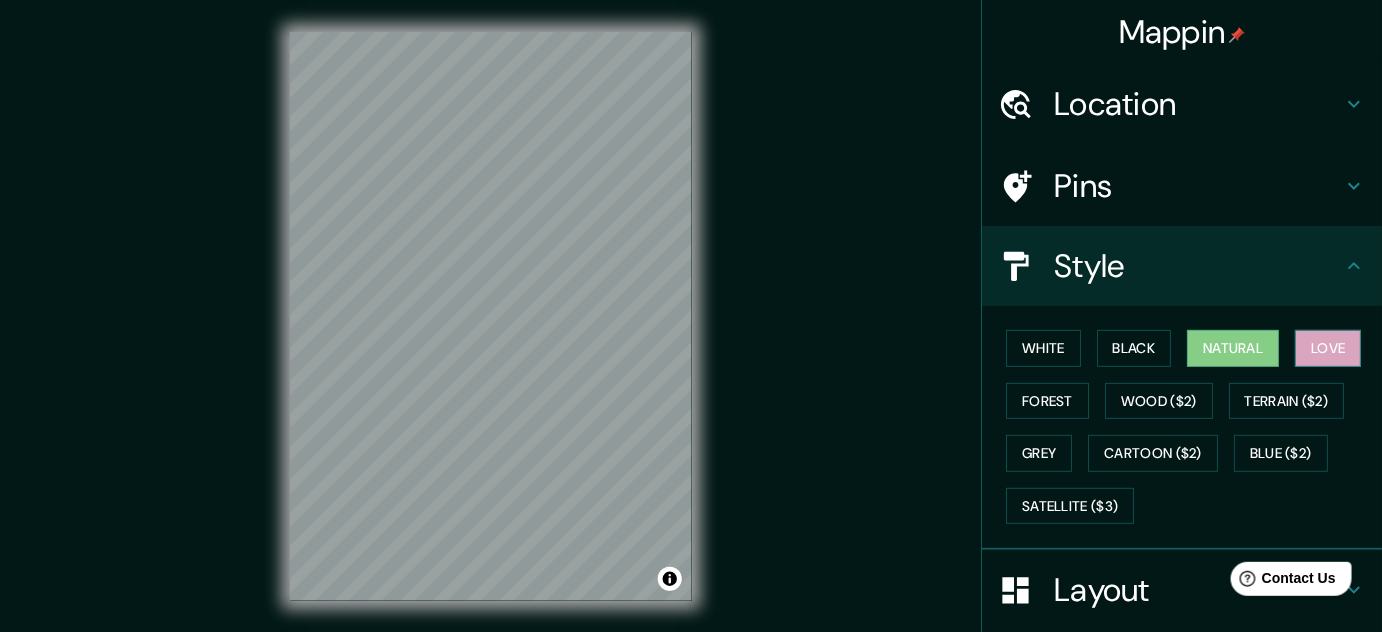 click on "Love" at bounding box center (1328, 348) 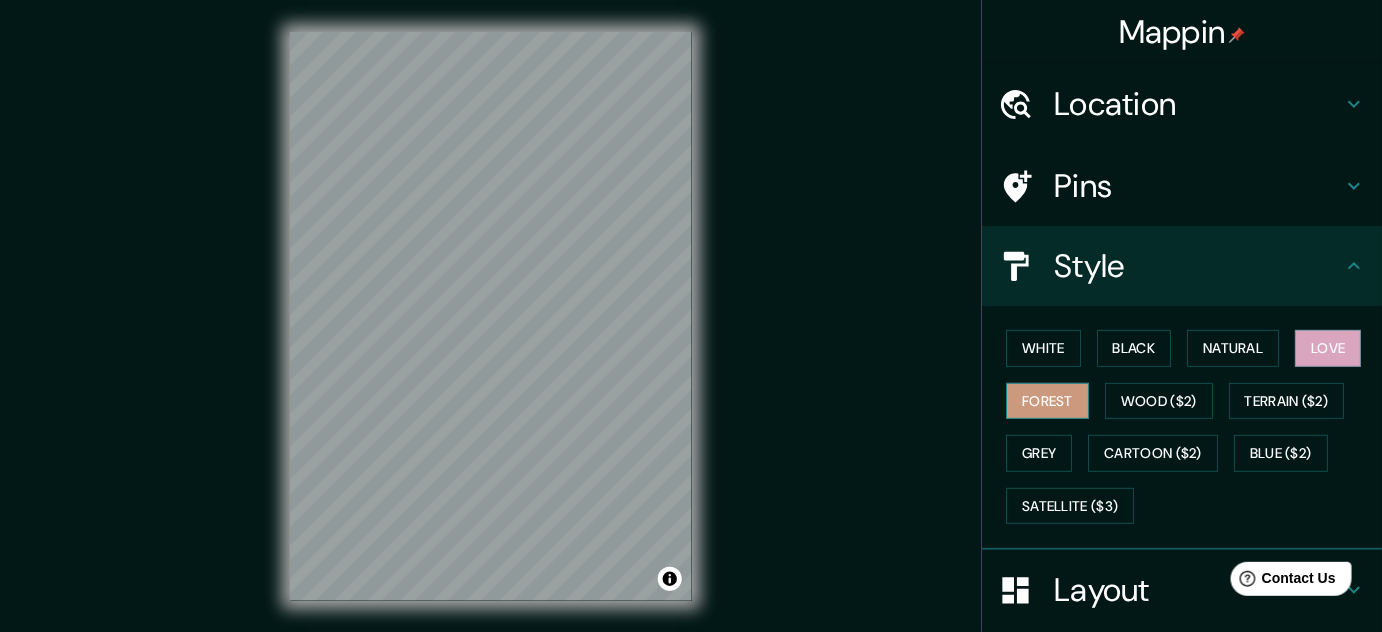 click on "Forest" at bounding box center (1047, 401) 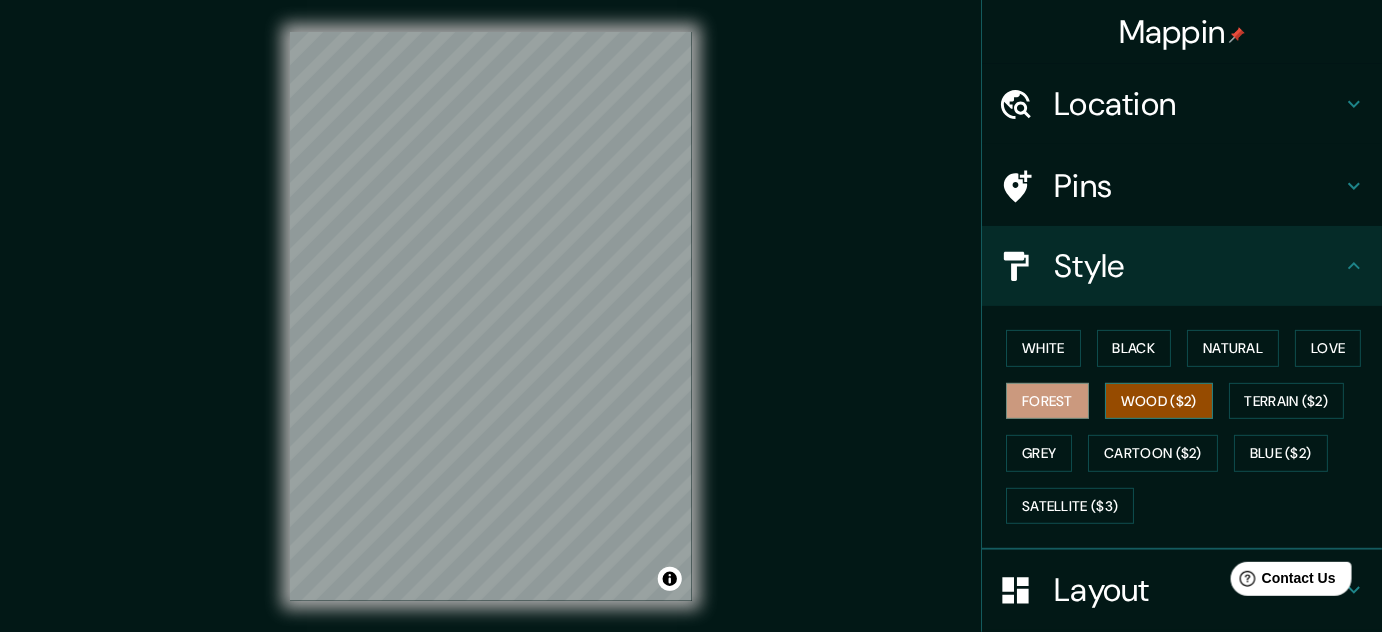 click on "Wood ($2)" at bounding box center (1159, 401) 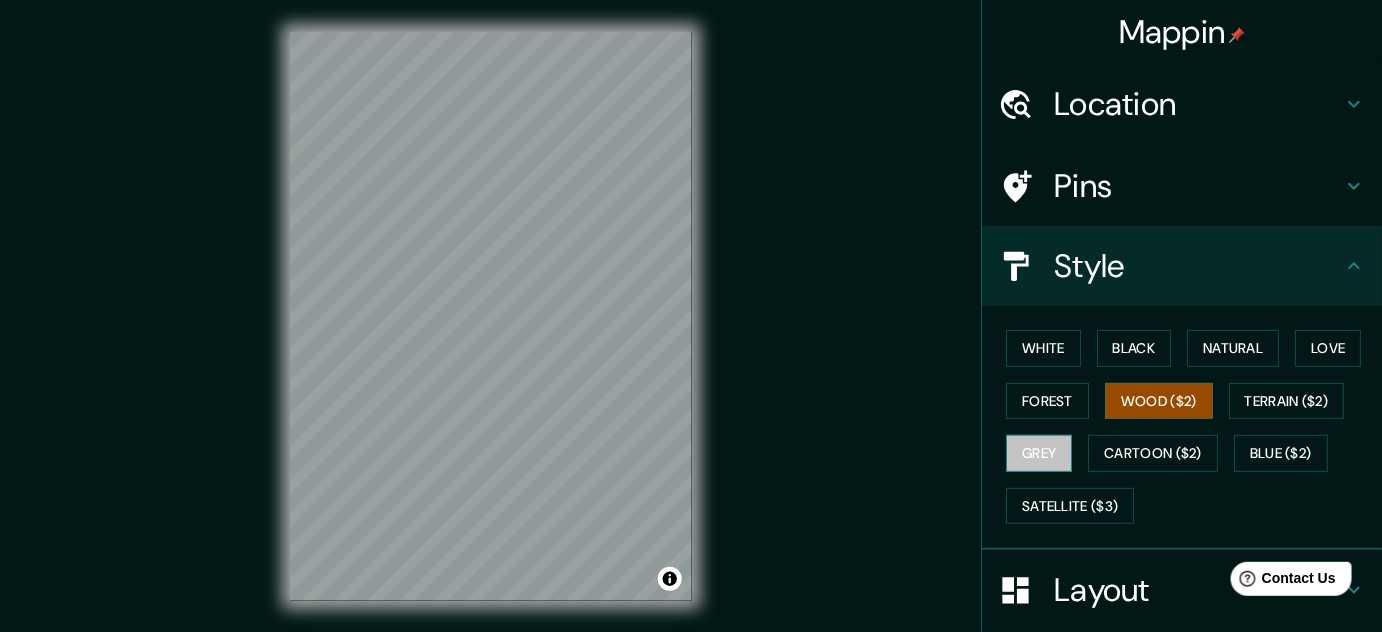 click on "Grey" at bounding box center [1039, 453] 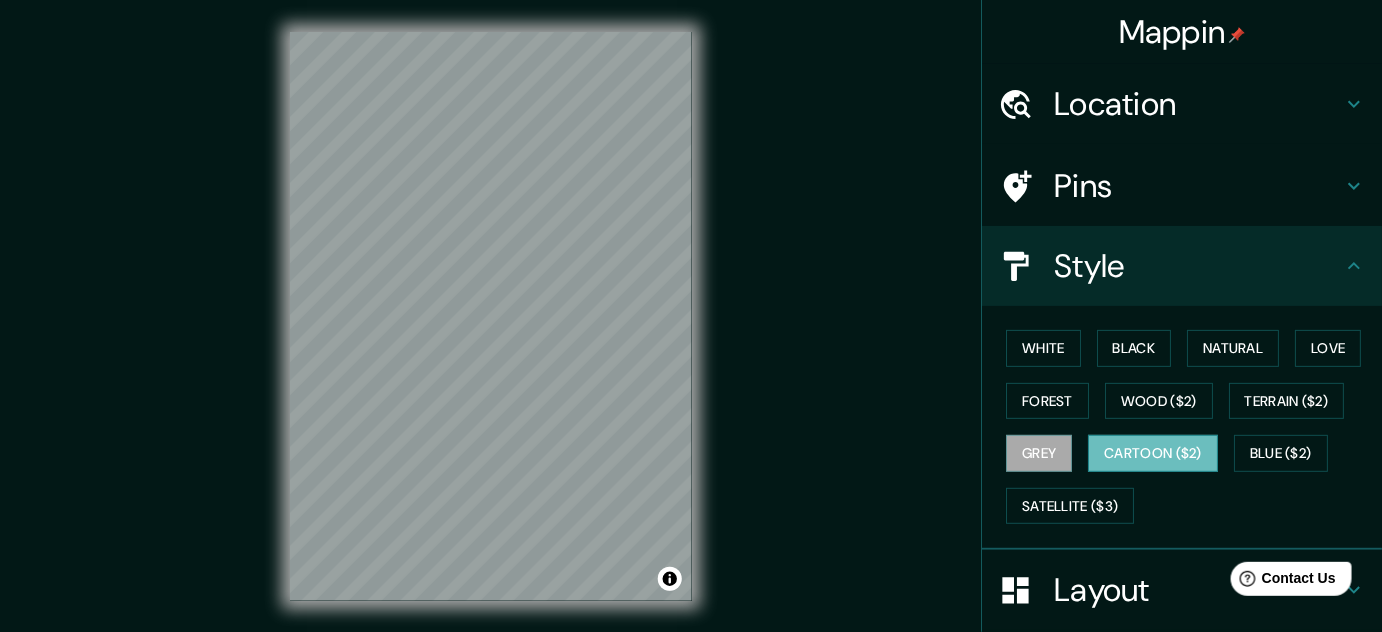 click on "Cartoon ($2)" at bounding box center (1153, 453) 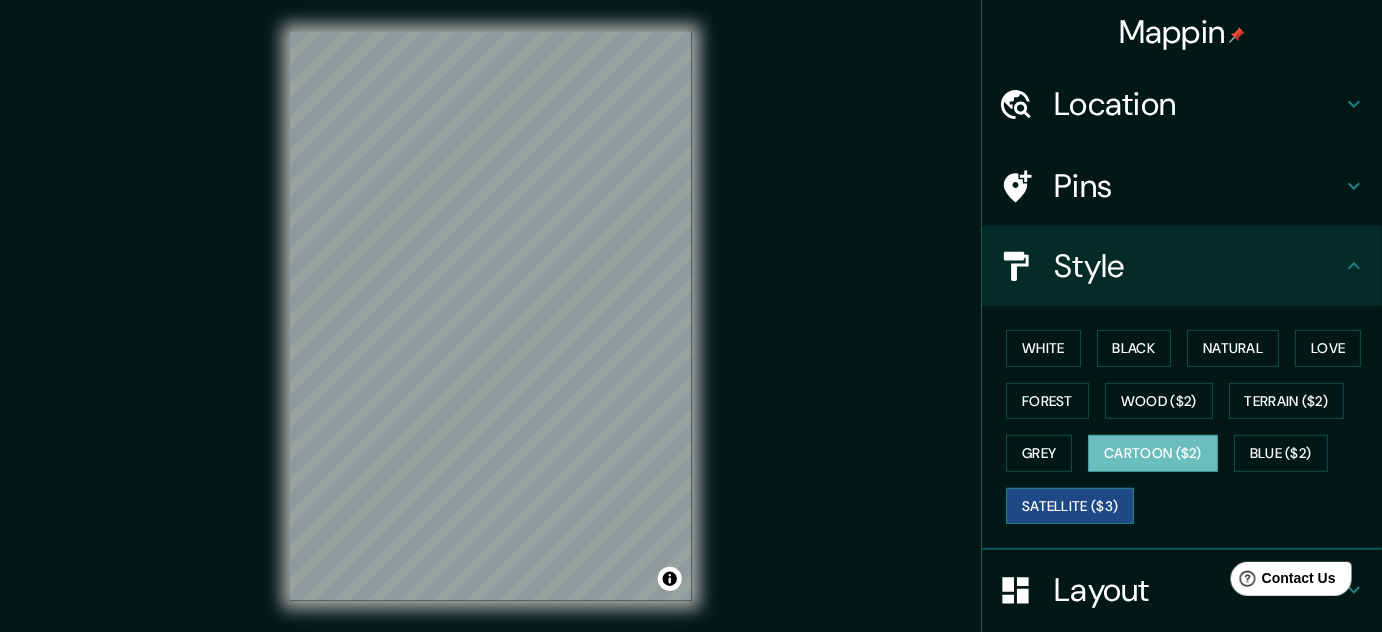 click on "Satellite ($3)" at bounding box center [1070, 506] 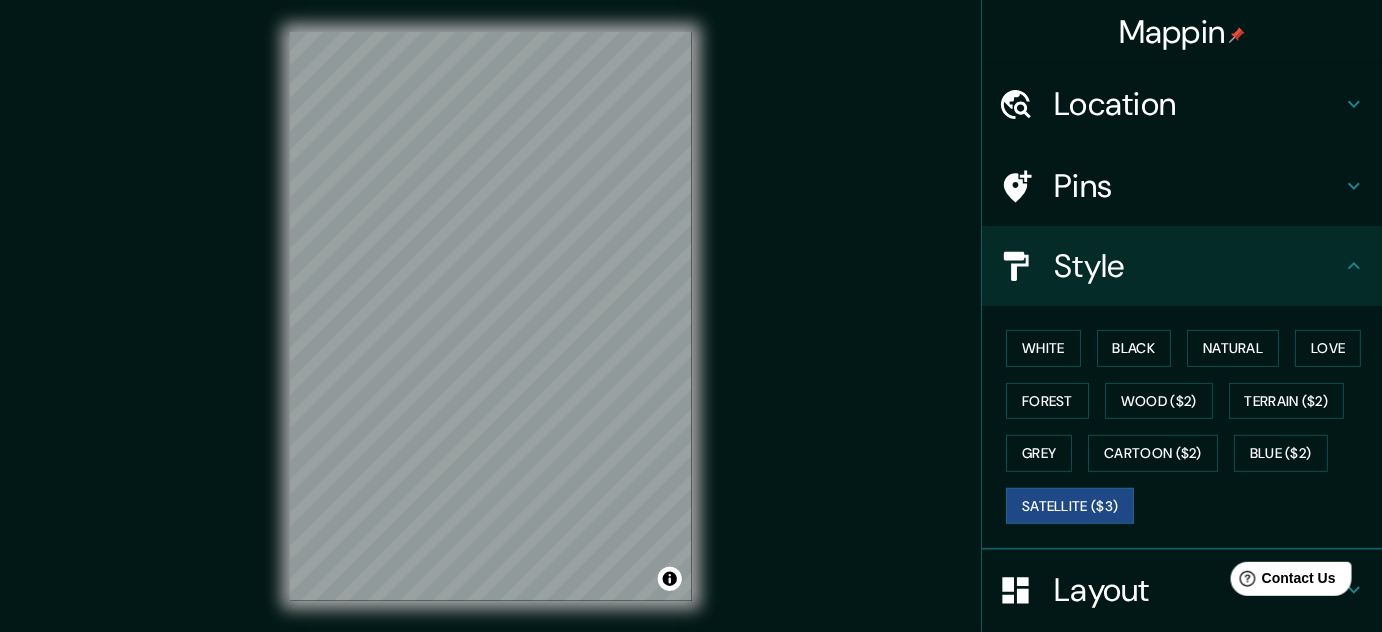 click on "White Black Natural Love Forest Wood ($2) Terrain ($2) Grey Cartoon ($2) Blue ($2) Satellite ($3)" at bounding box center [1190, 427] 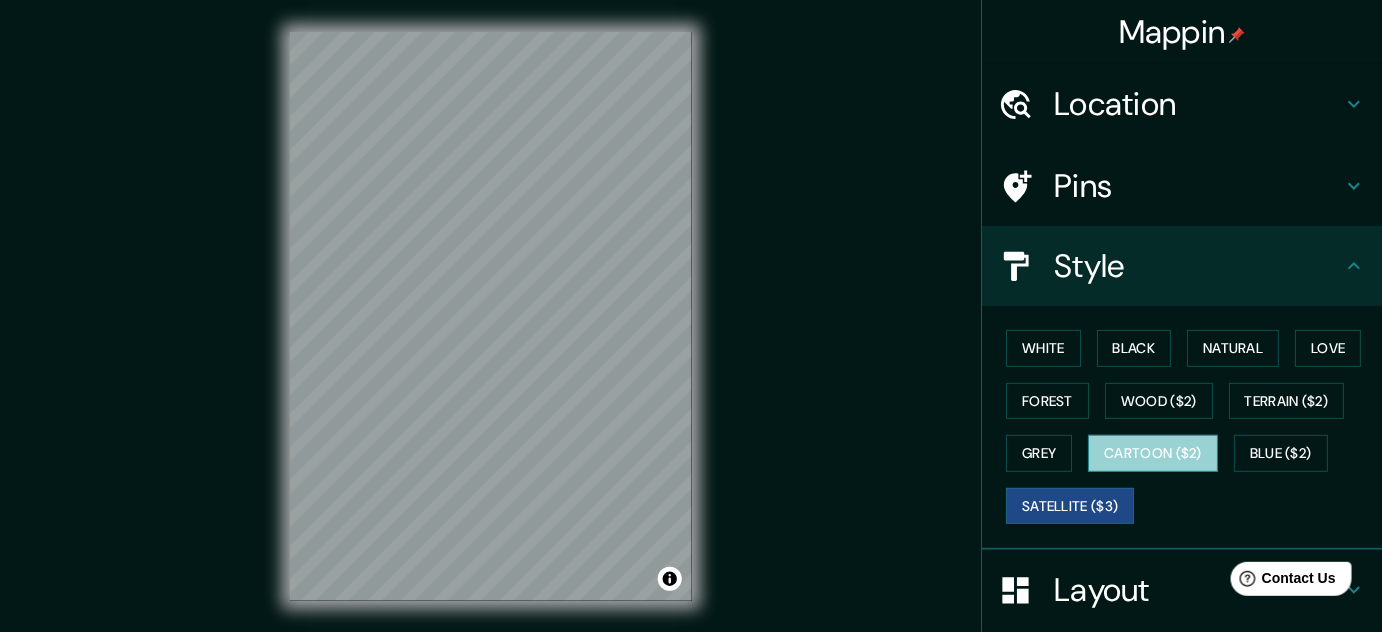 click on "Cartoon ($2)" at bounding box center [1153, 453] 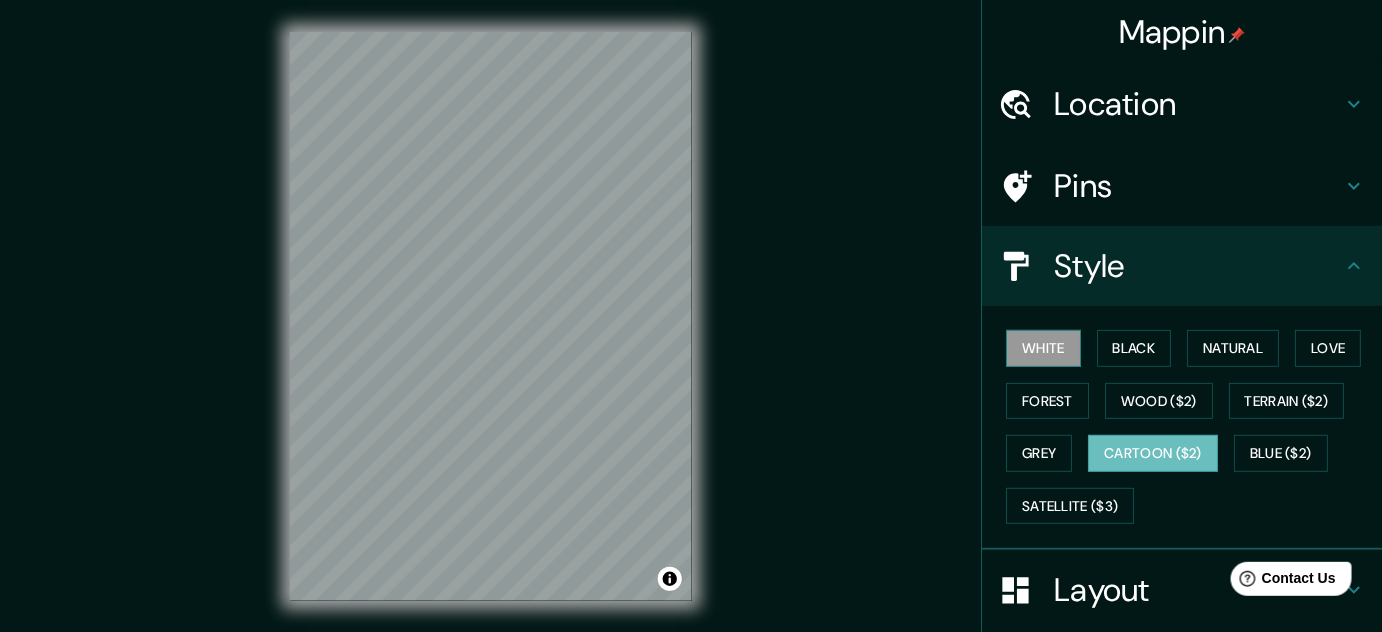click on "White" at bounding box center (1043, 348) 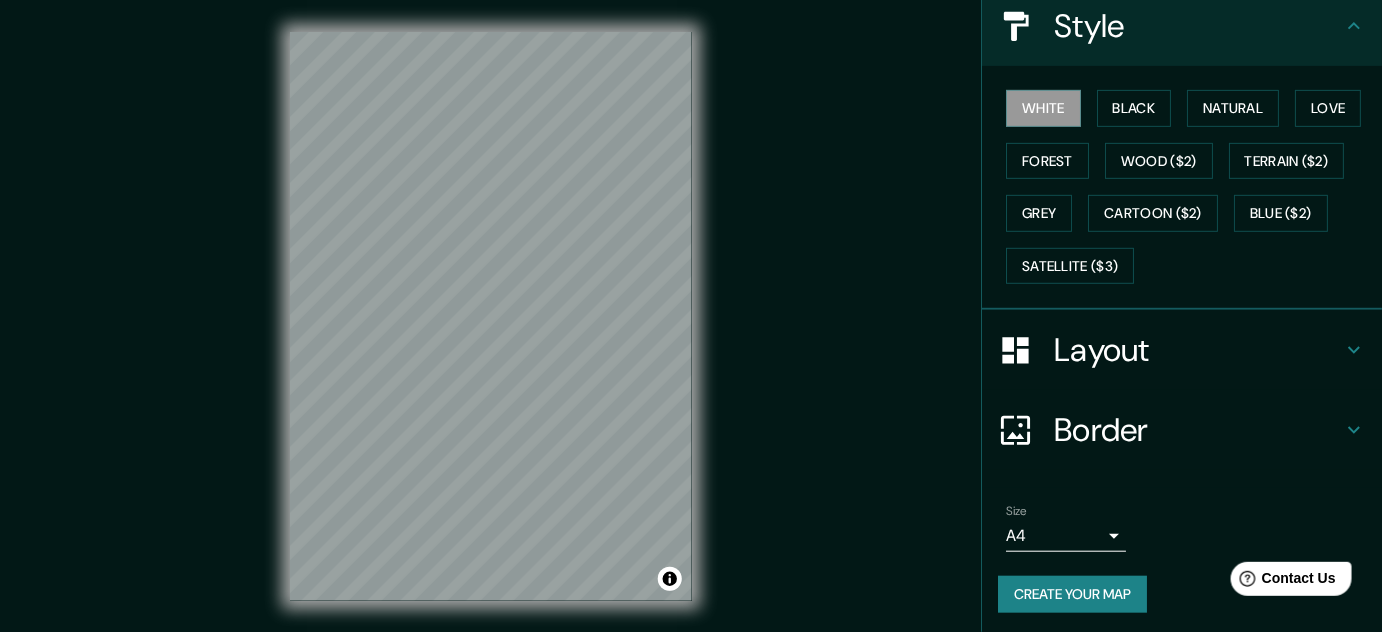 click on "Layout" at bounding box center [1198, 350] 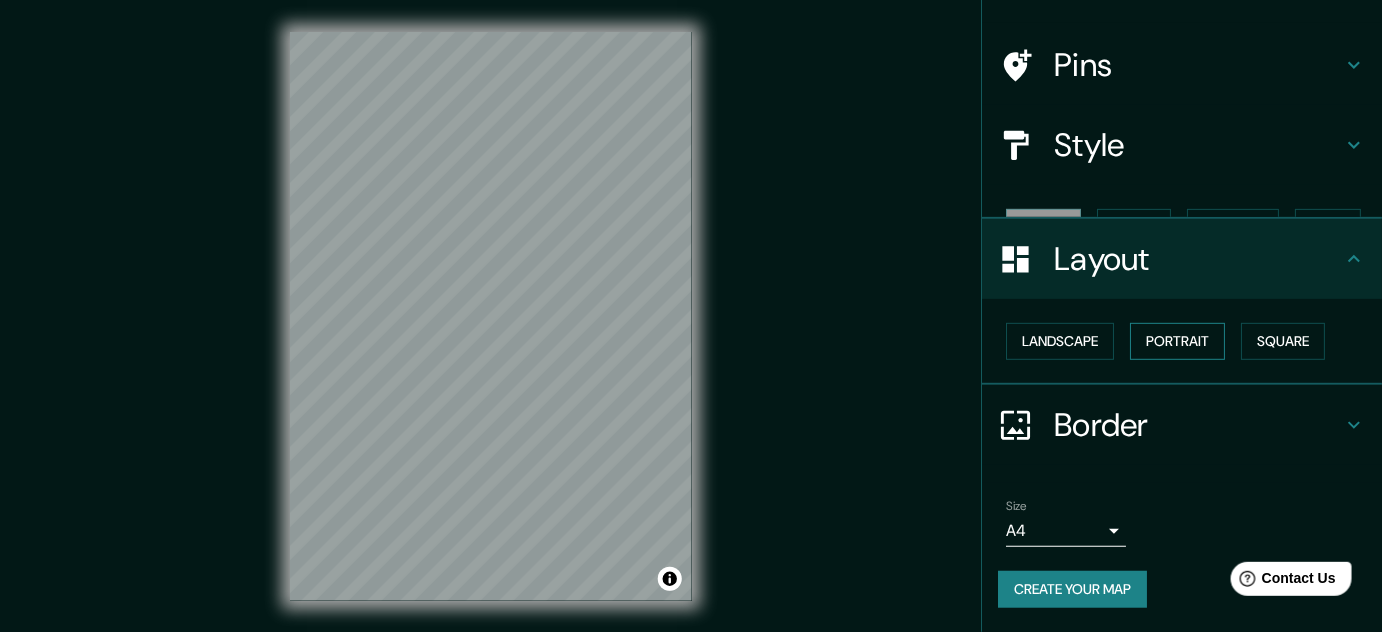 scroll, scrollTop: 85, scrollLeft: 0, axis: vertical 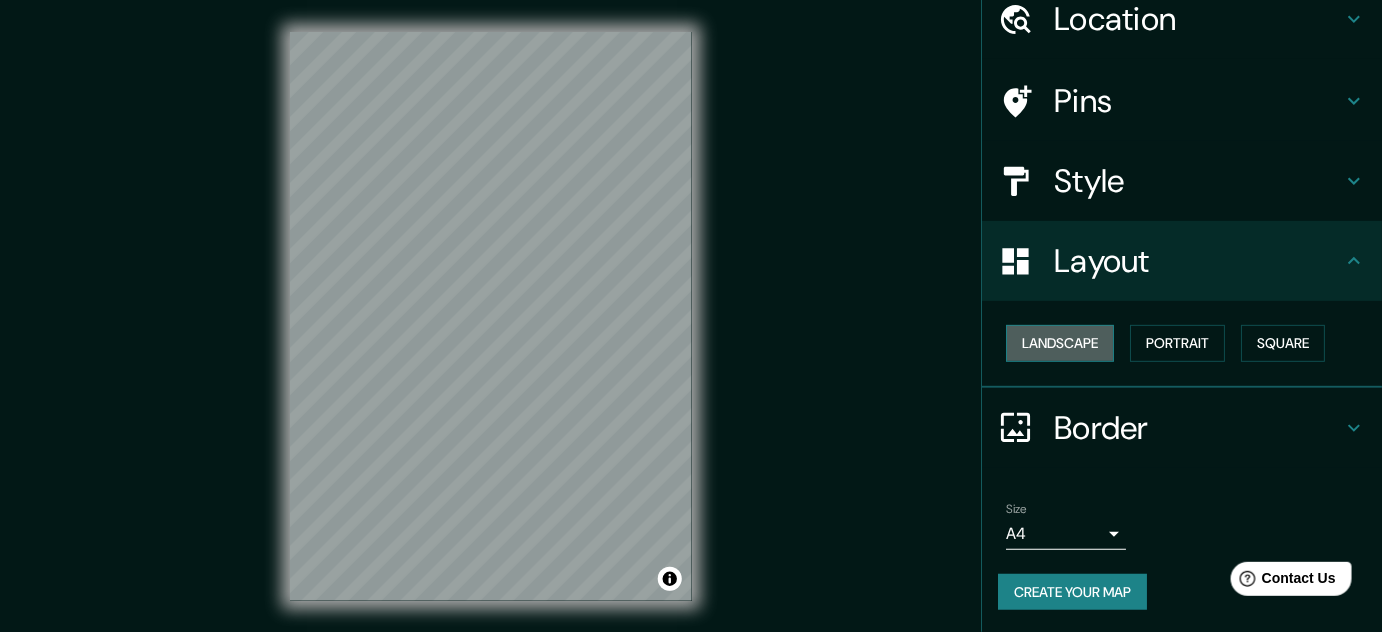 click on "Landscape" at bounding box center (1060, 343) 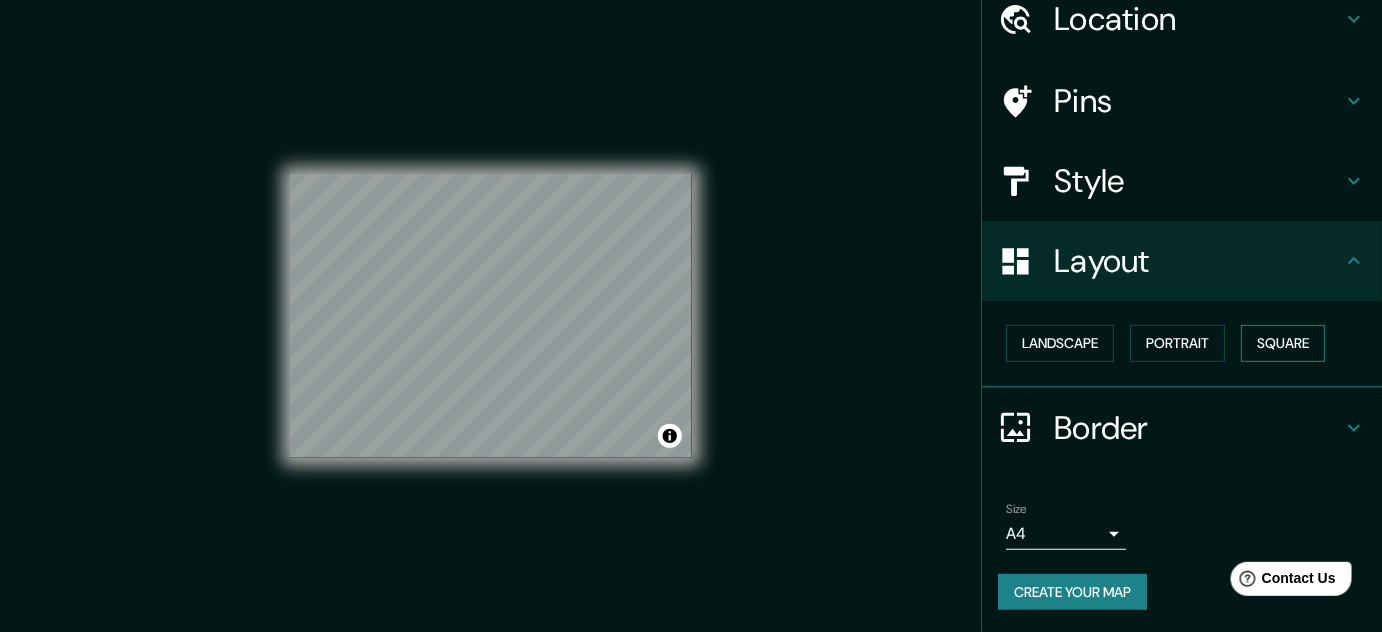 click on "Square" at bounding box center [1283, 343] 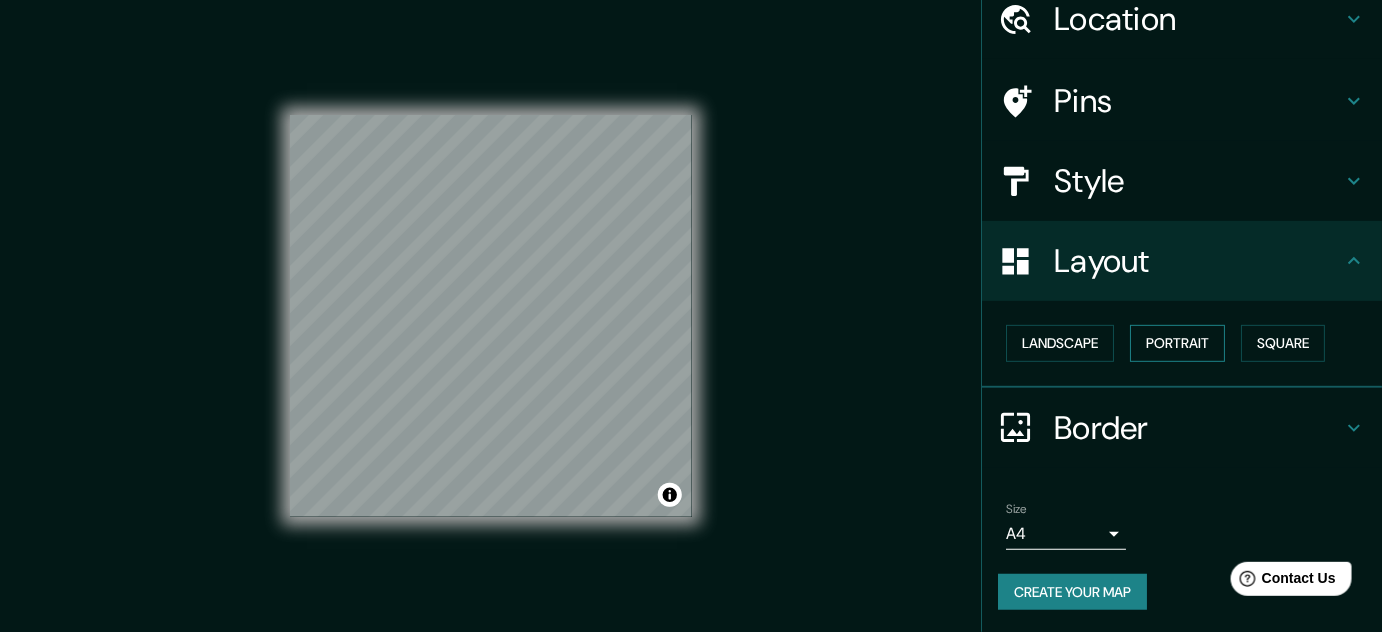 click on "Portrait" at bounding box center [1177, 343] 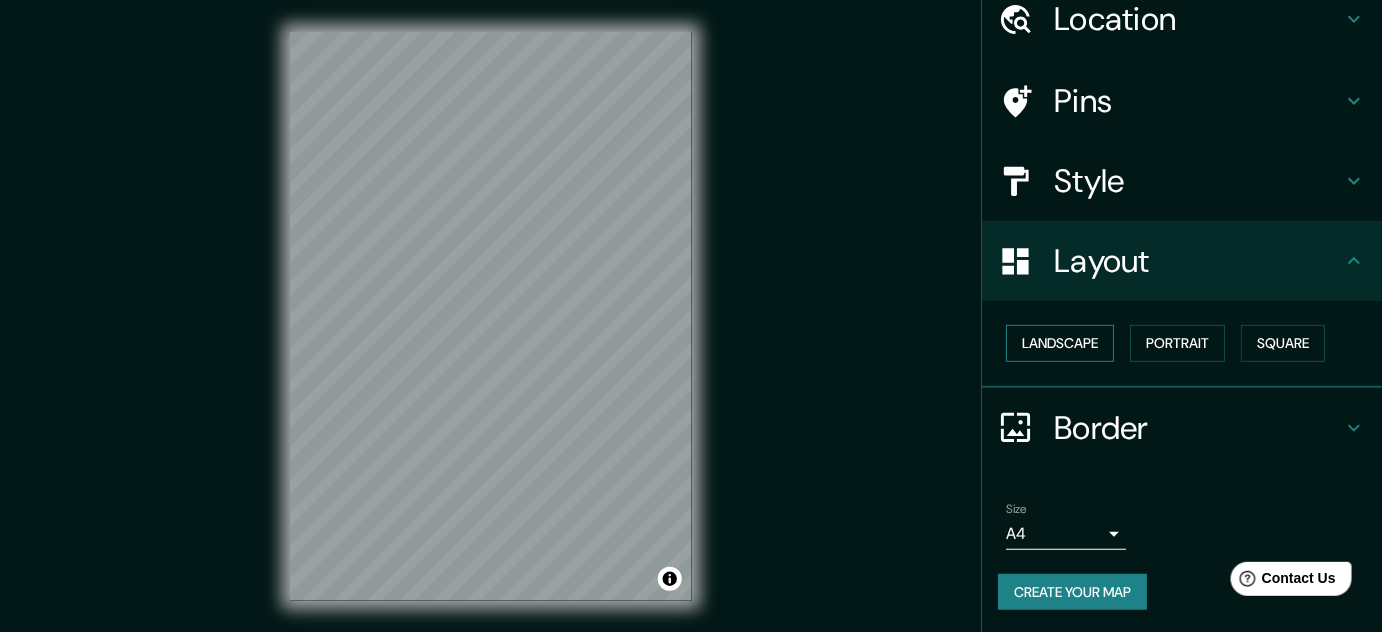 click on "Landscape" at bounding box center (1060, 343) 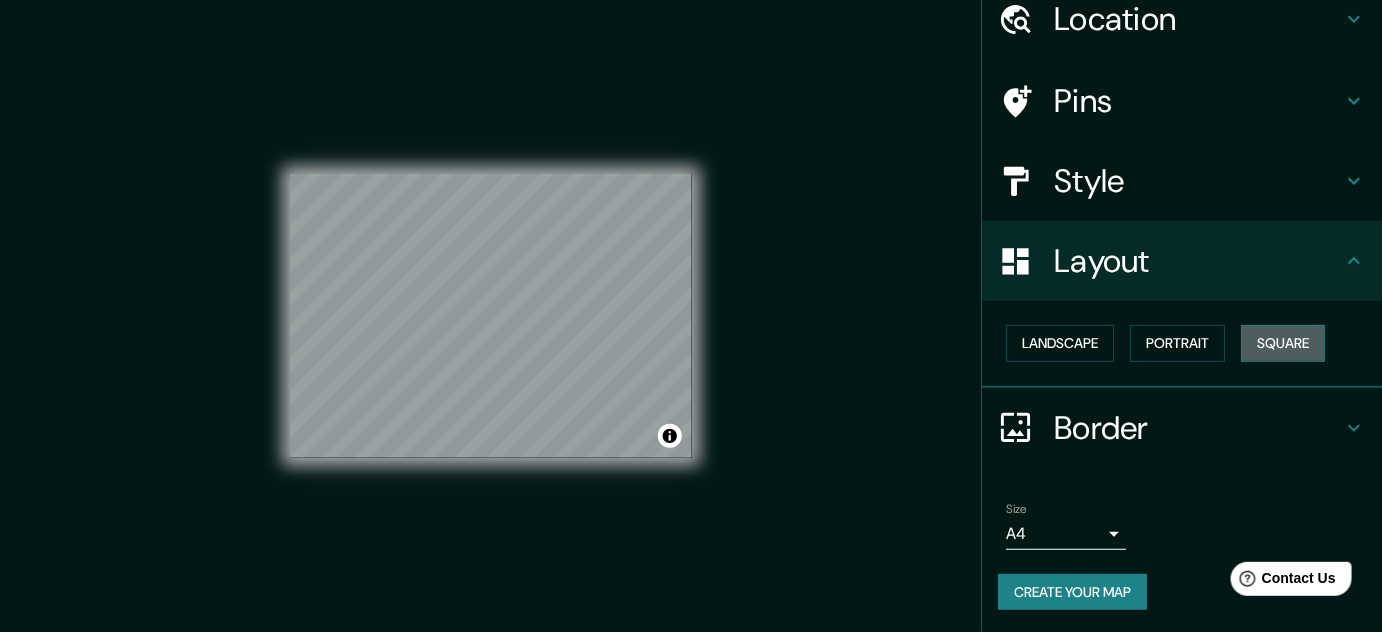 click on "Square" at bounding box center [1283, 343] 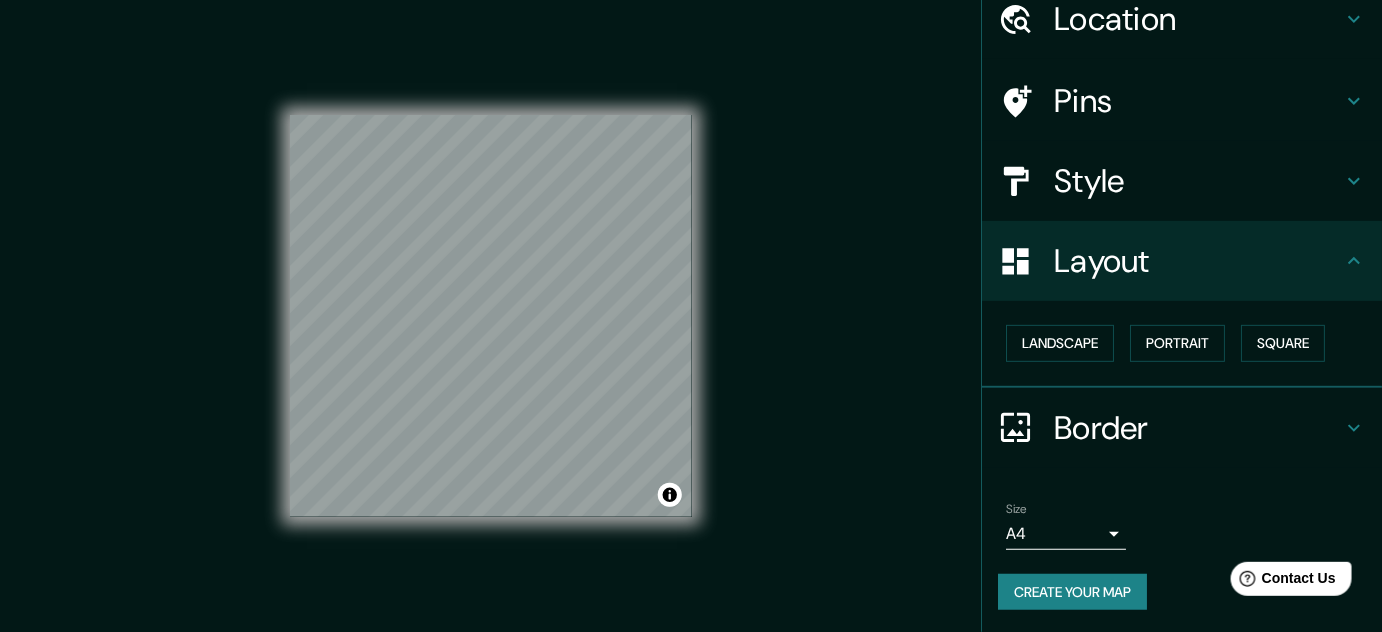 click on "© Mapbox   © OpenStreetMap   Improve this map" at bounding box center [491, 316] 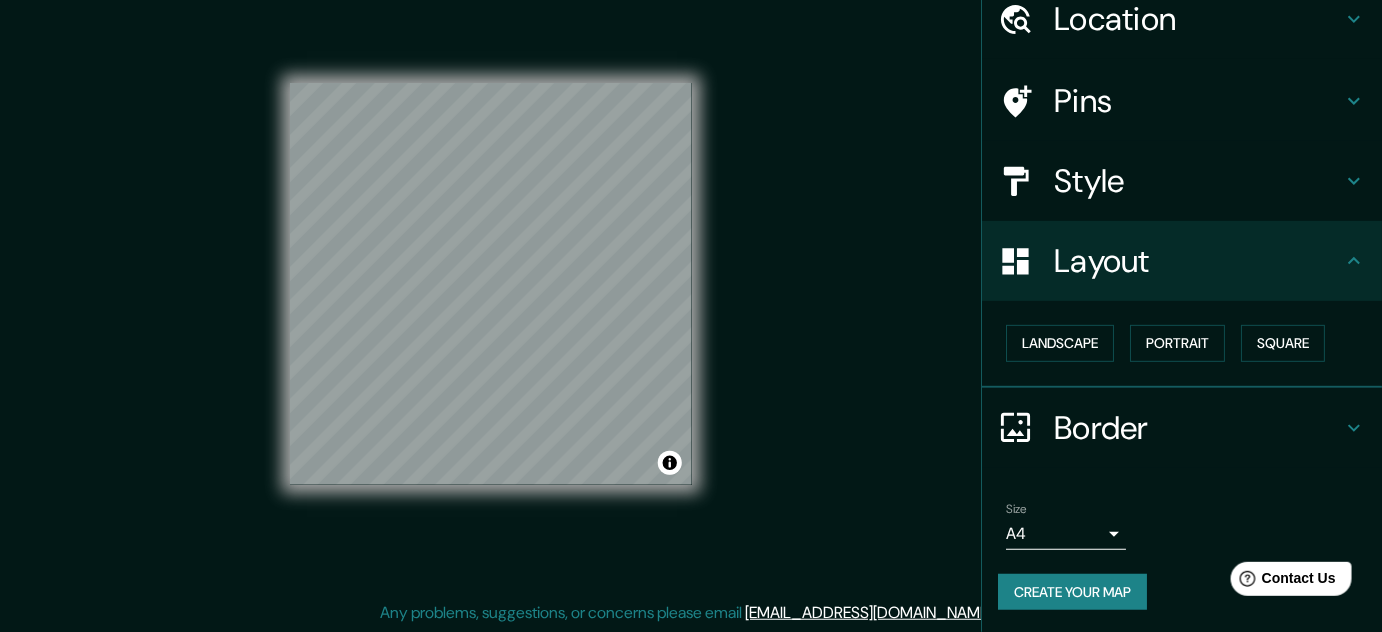 scroll, scrollTop: 32, scrollLeft: 0, axis: vertical 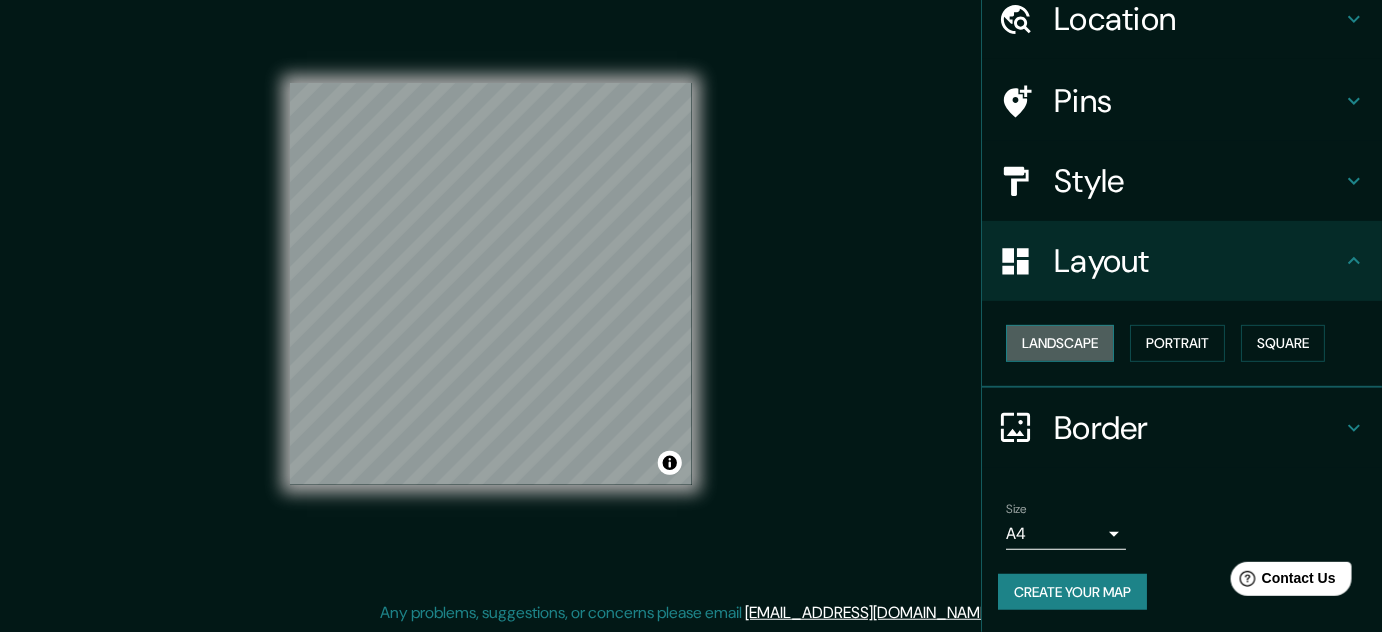 click on "Landscape" at bounding box center (1060, 343) 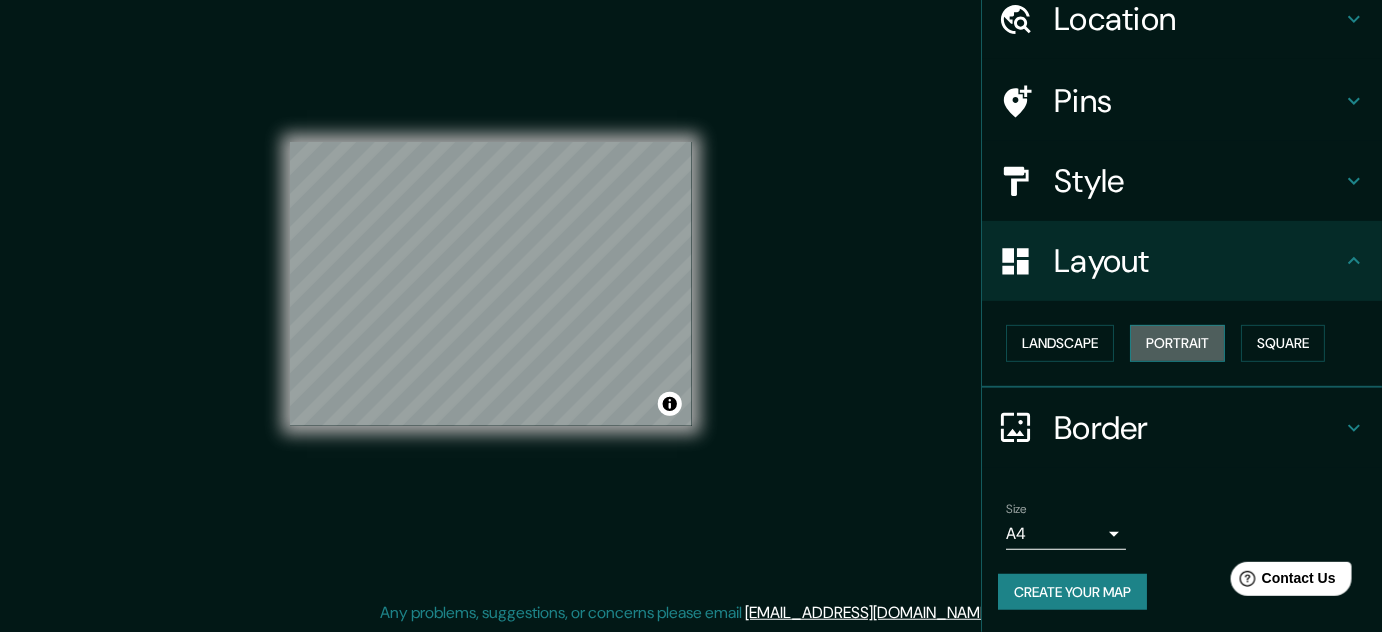 click on "Portrait" at bounding box center [1177, 343] 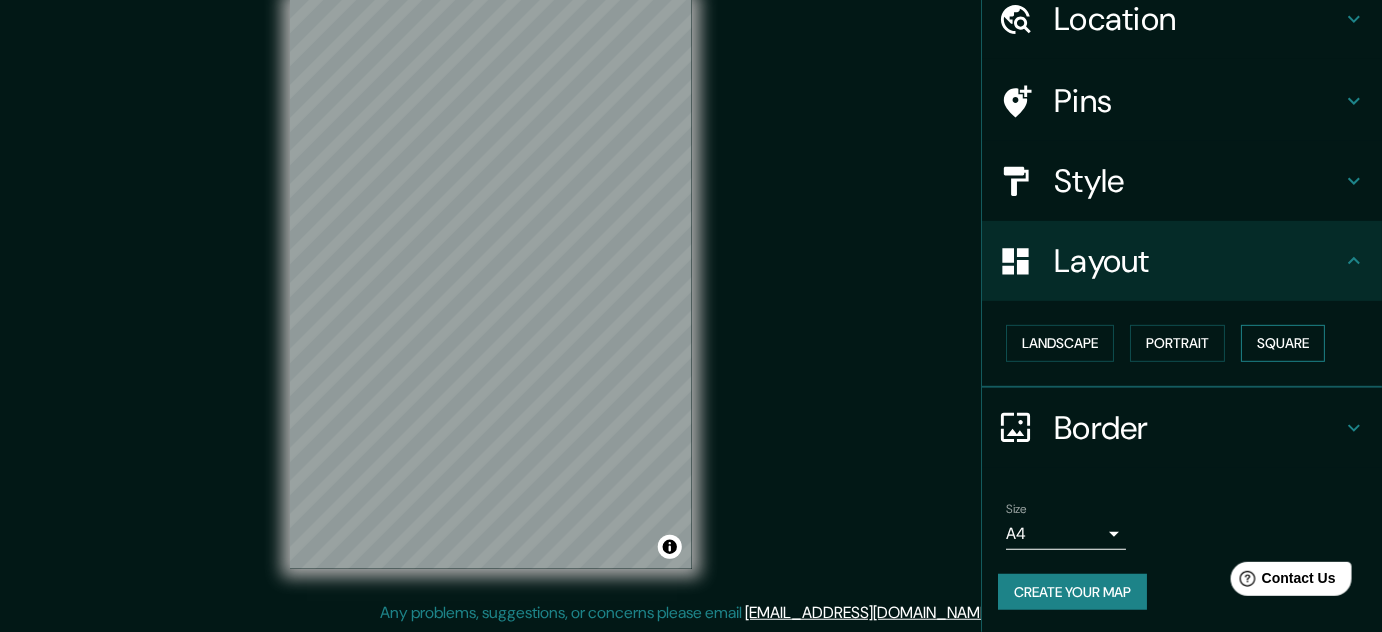click on "Square" at bounding box center [1283, 343] 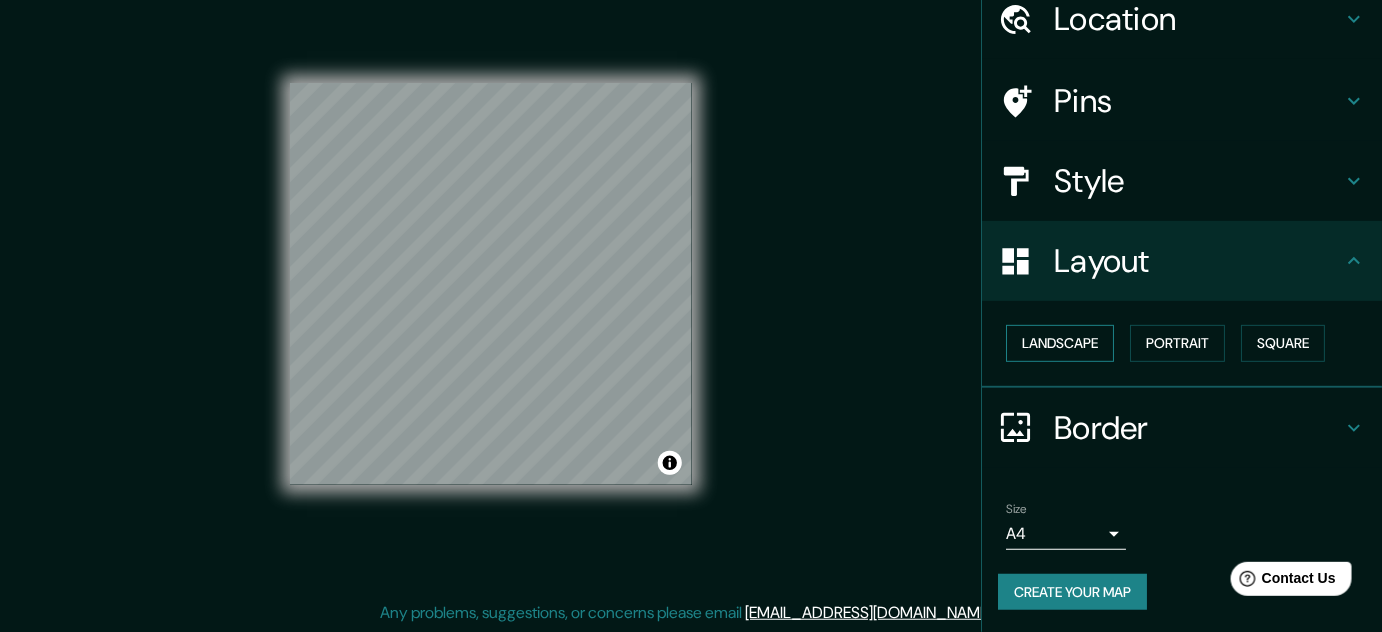 click on "Landscape Portrait Square" at bounding box center (1190, 343) 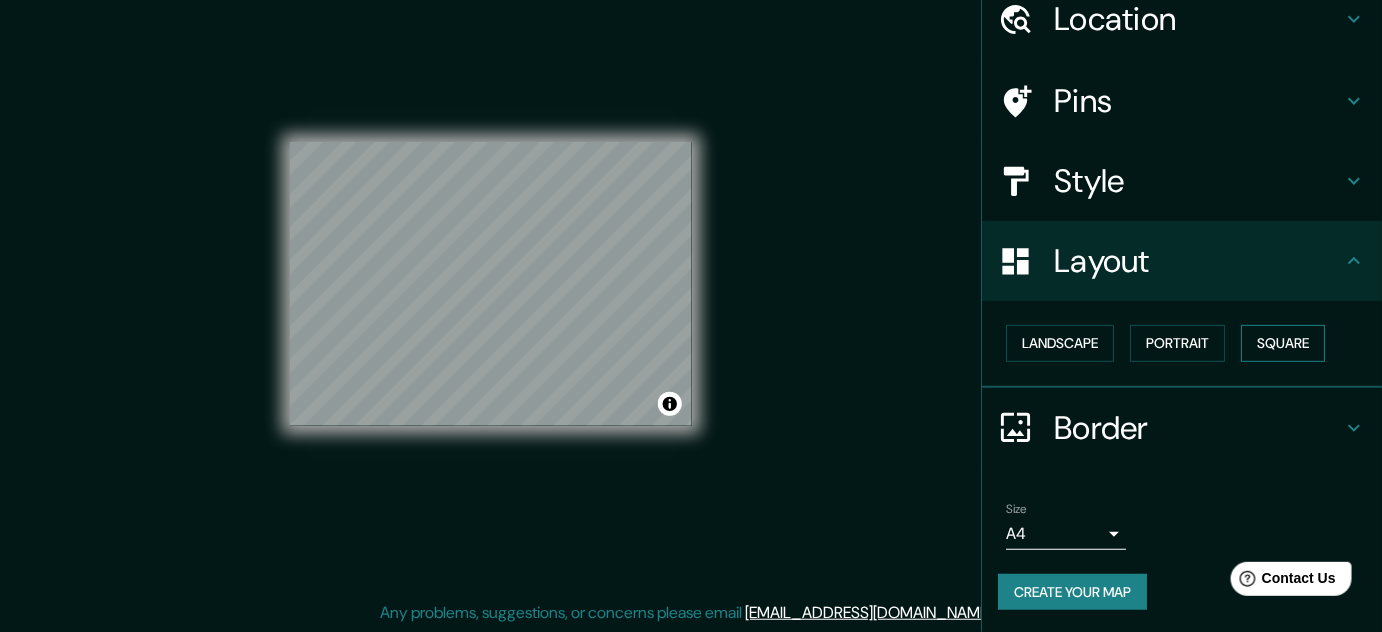 click on "Square" at bounding box center [1283, 343] 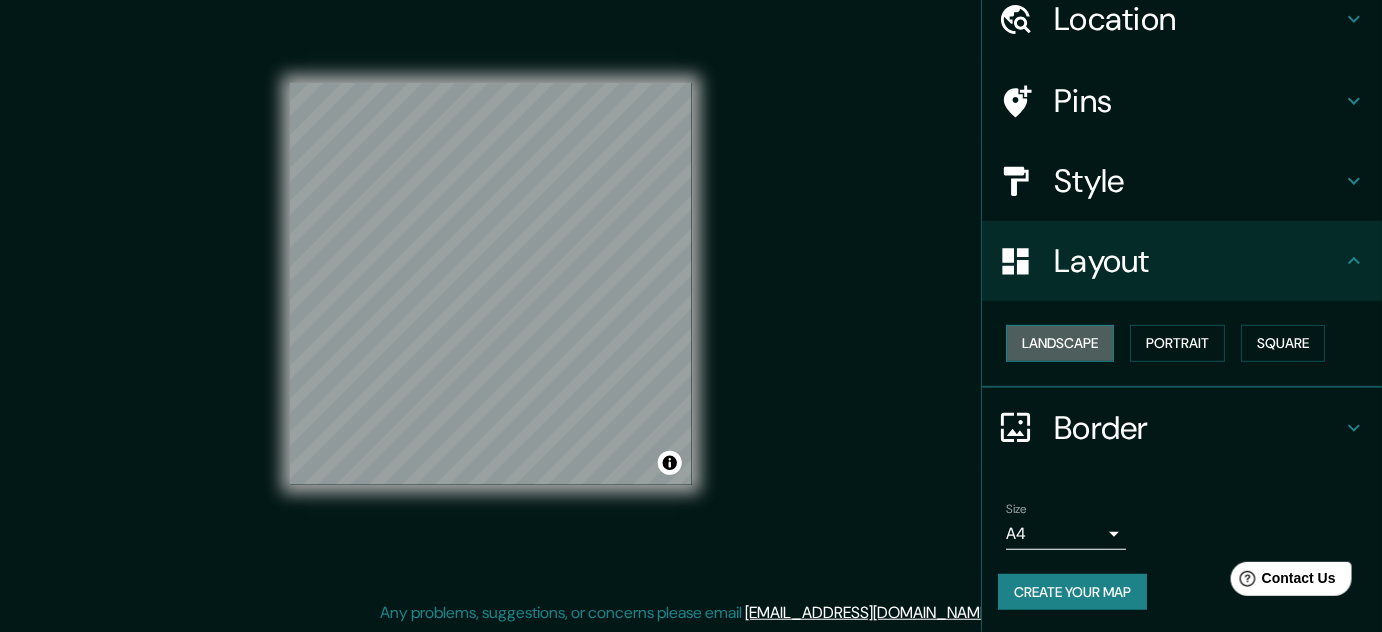 click on "Landscape" at bounding box center (1060, 343) 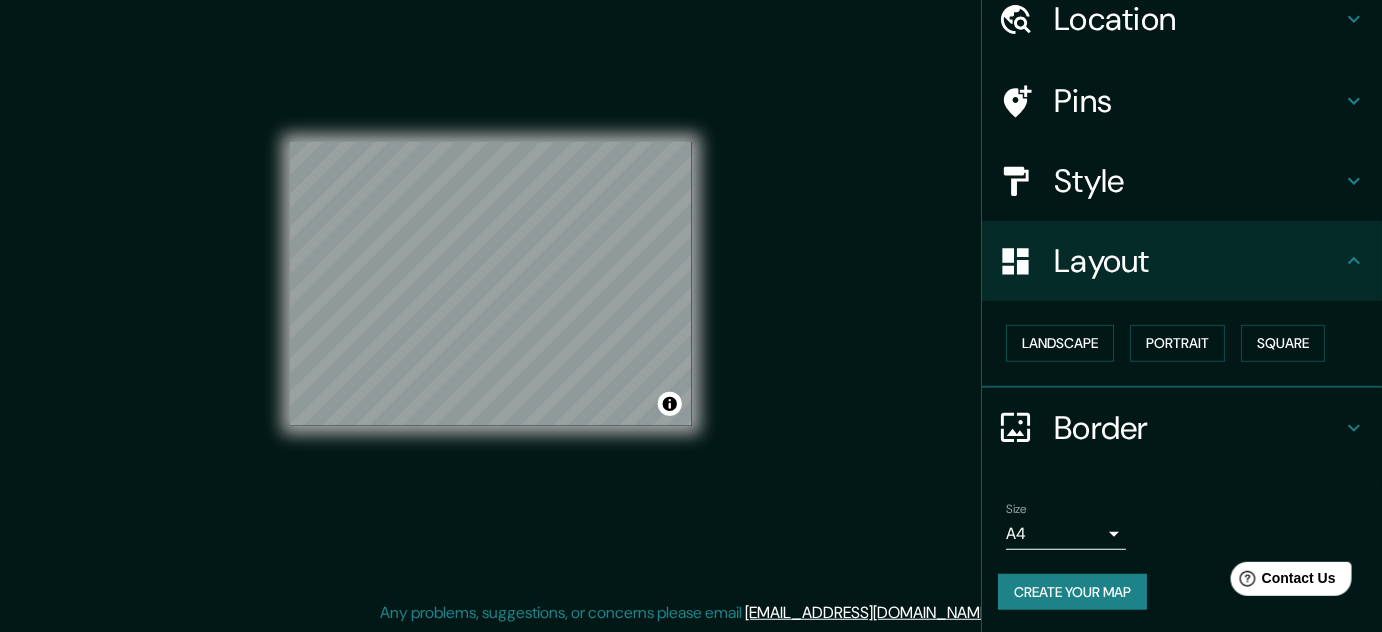 click on "© Mapbox   © OpenStreetMap   Improve this map" at bounding box center [491, 284] 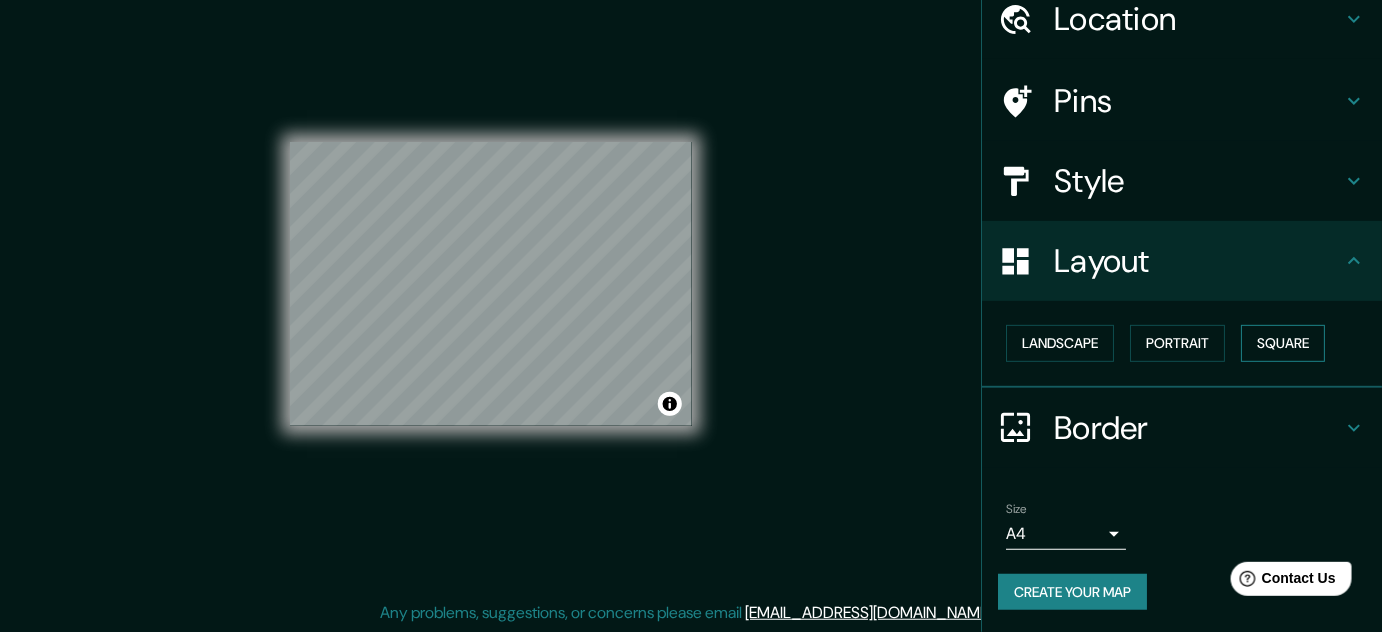 click on "Square" at bounding box center (1283, 343) 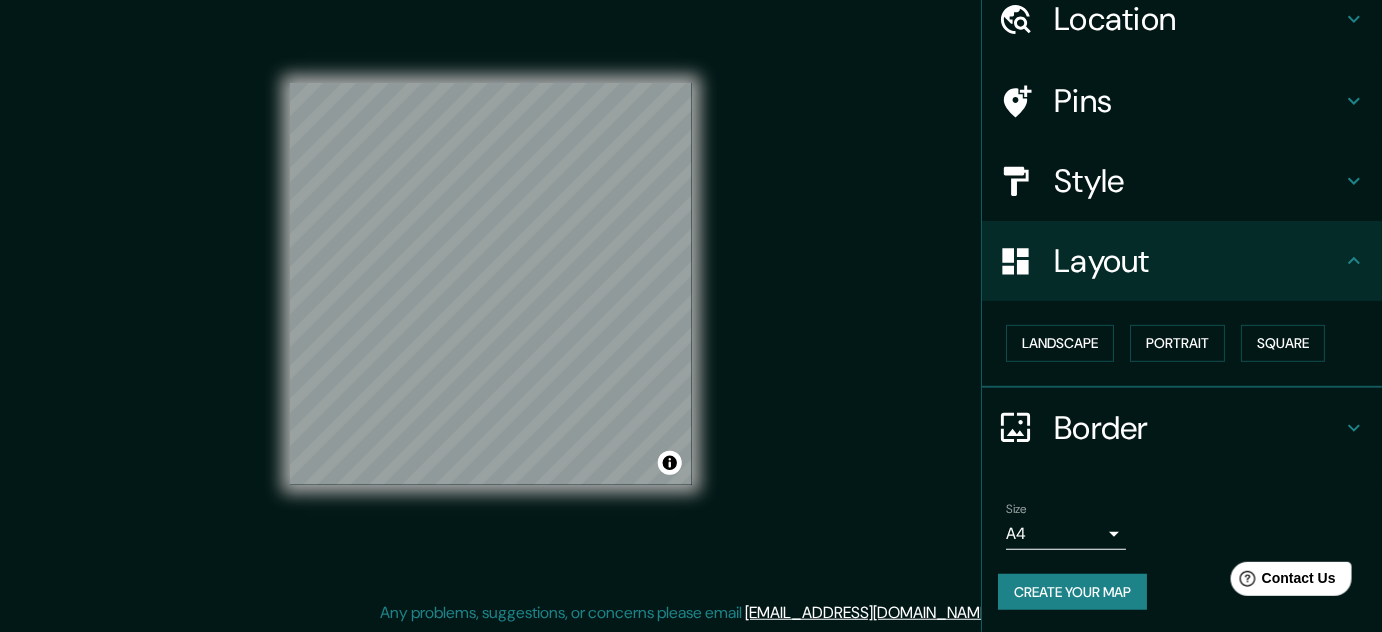 click on "© Mapbox   © OpenStreetMap   Improve this map" at bounding box center [491, 284] 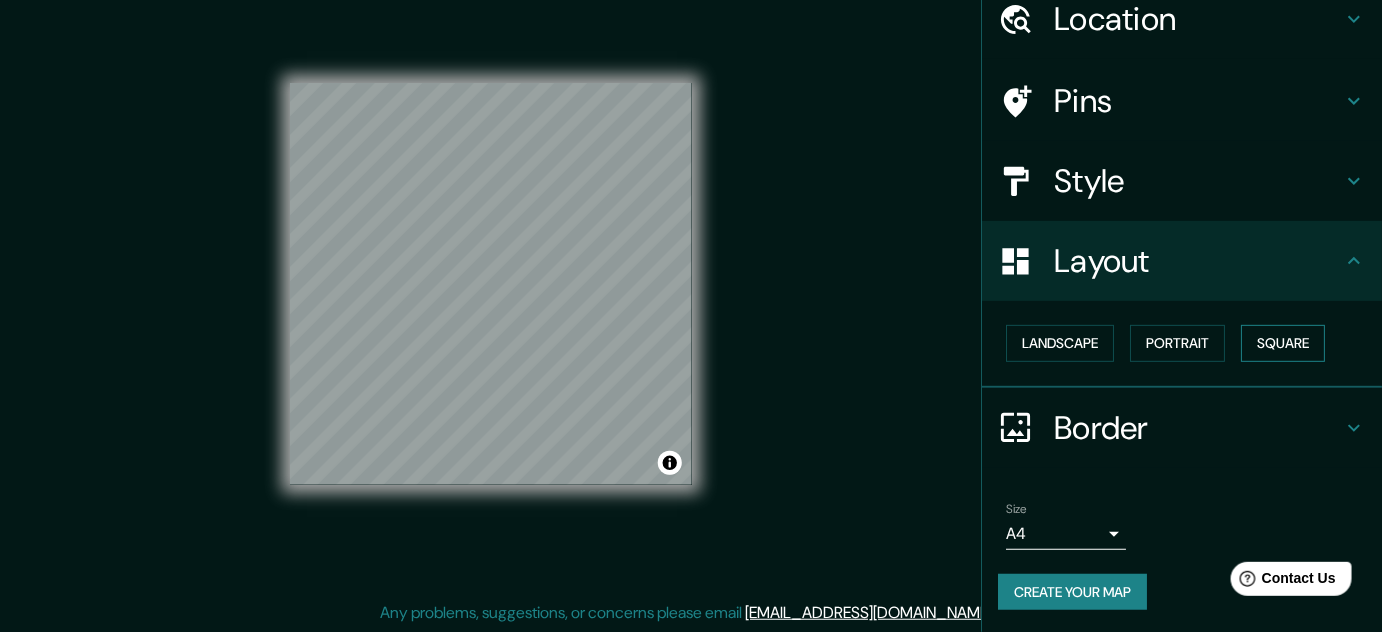 click on "Square" at bounding box center [1283, 343] 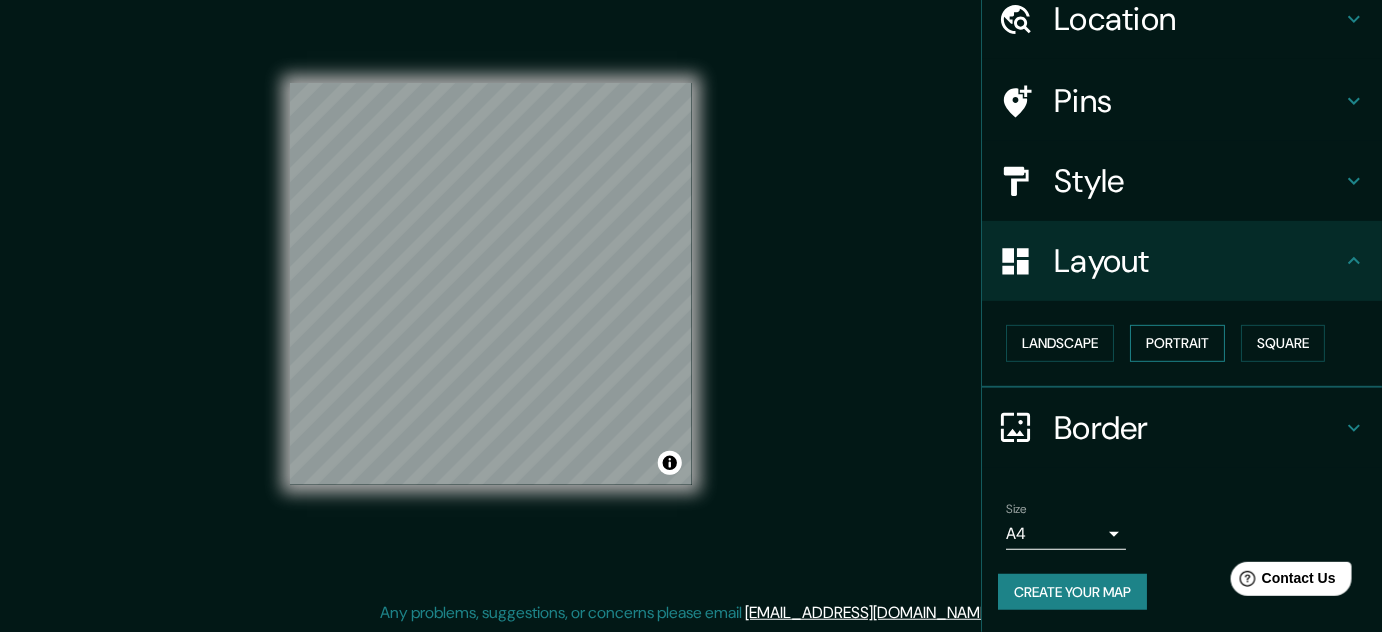 click on "Portrait" at bounding box center [1177, 343] 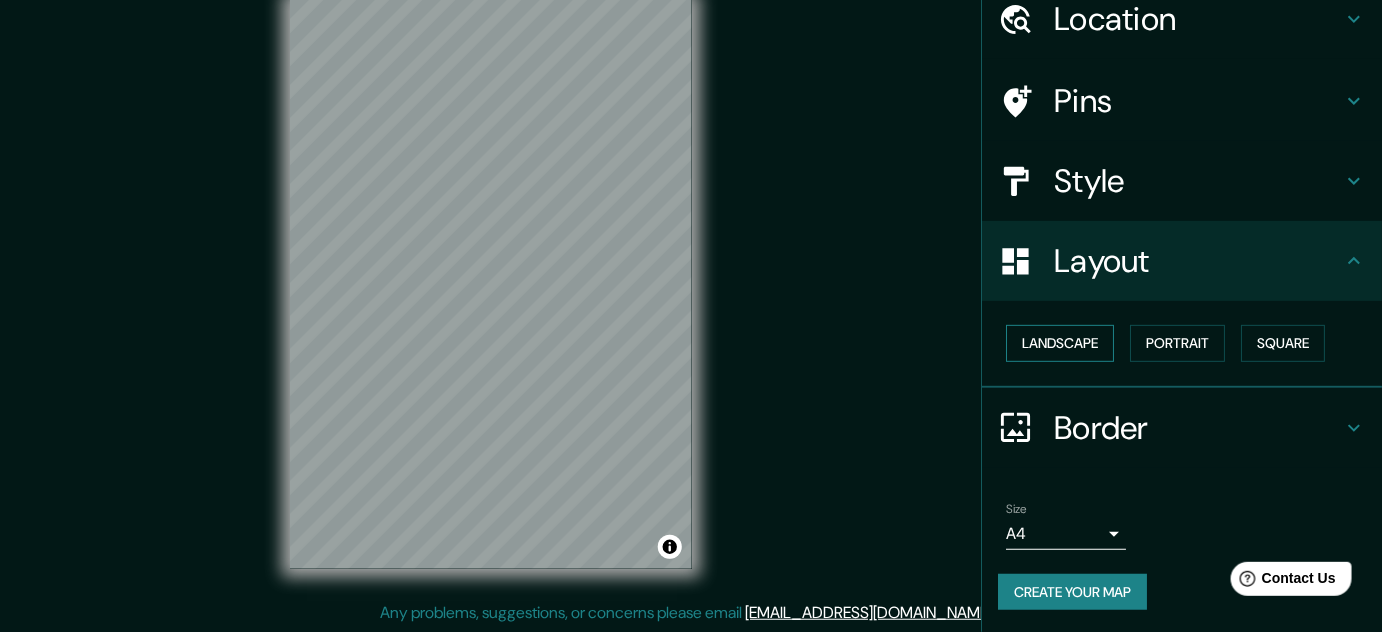 click on "Landscape" at bounding box center (1060, 343) 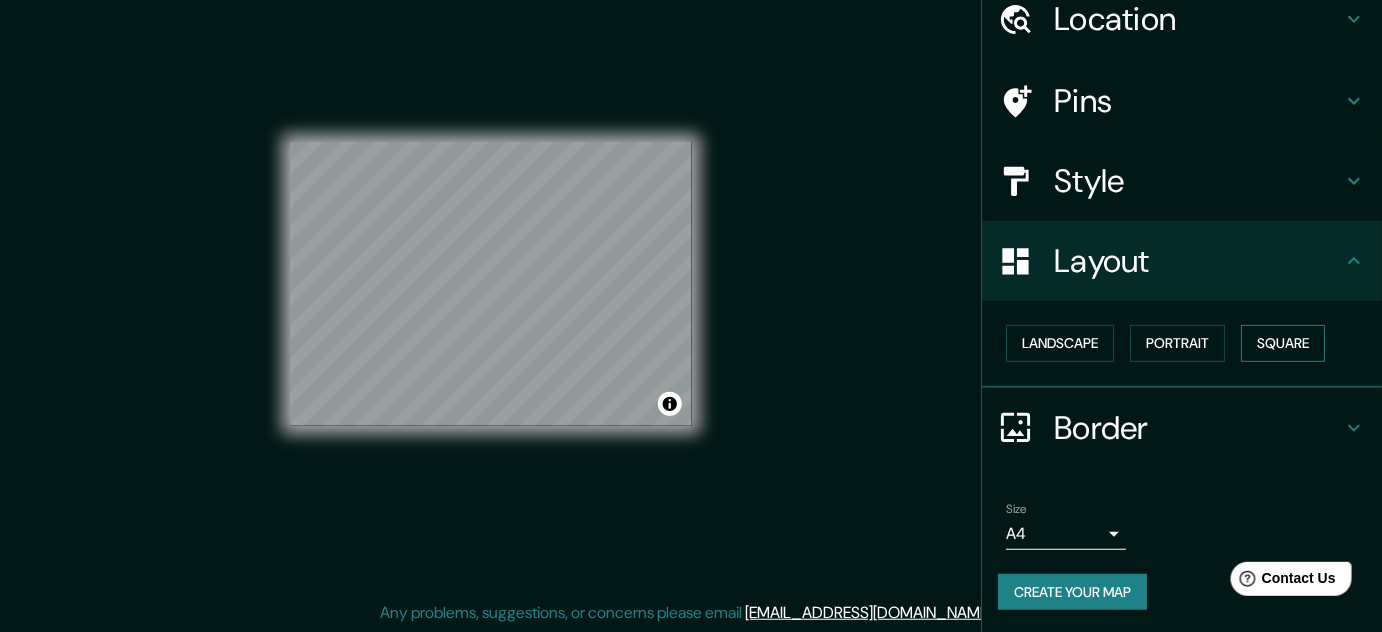 click on "Square" at bounding box center (1283, 343) 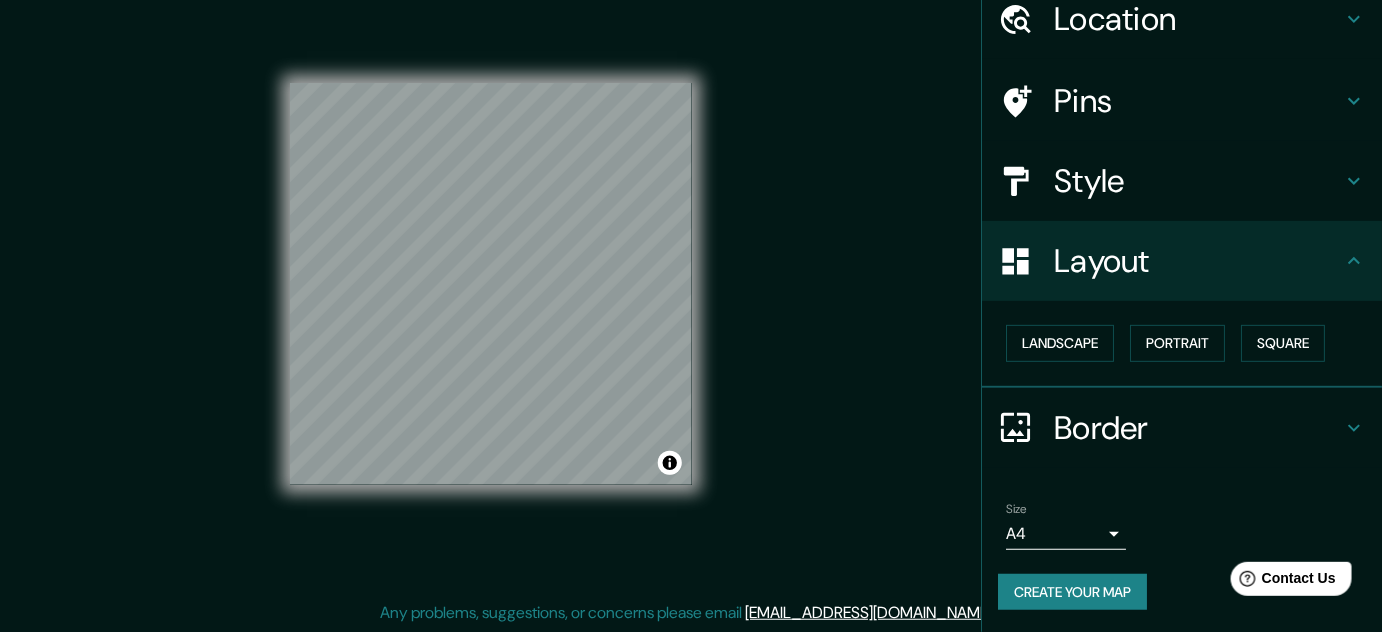 click on "Mappin Location Ciudad de Guatemala, Departamento de Guatemala, Guatemala Ciudad de Guatemala  Departamento de Guatemala, Guatemala Departamento de Guatemala  Guatemala Guatel  Villa Nueva, Departamento de Guatemala, Guatemala Calle Guatemala  30730 Tapachula, Chiapas, México Calle Guatemala  29240 San Cristóbal de las Casas, Chiapas, México Pins Style Layout Landscape Portrait Square Border Choose a border.  Hint : you can make layers of the frame opaque to create some cool effects. None Simple Transparent Fancy Size A4 single Create your map © Mapbox   © OpenStreetMap   Improve this map Any problems, suggestions, or concerns please email    help@mappin.pro . . ." at bounding box center [691, 284] 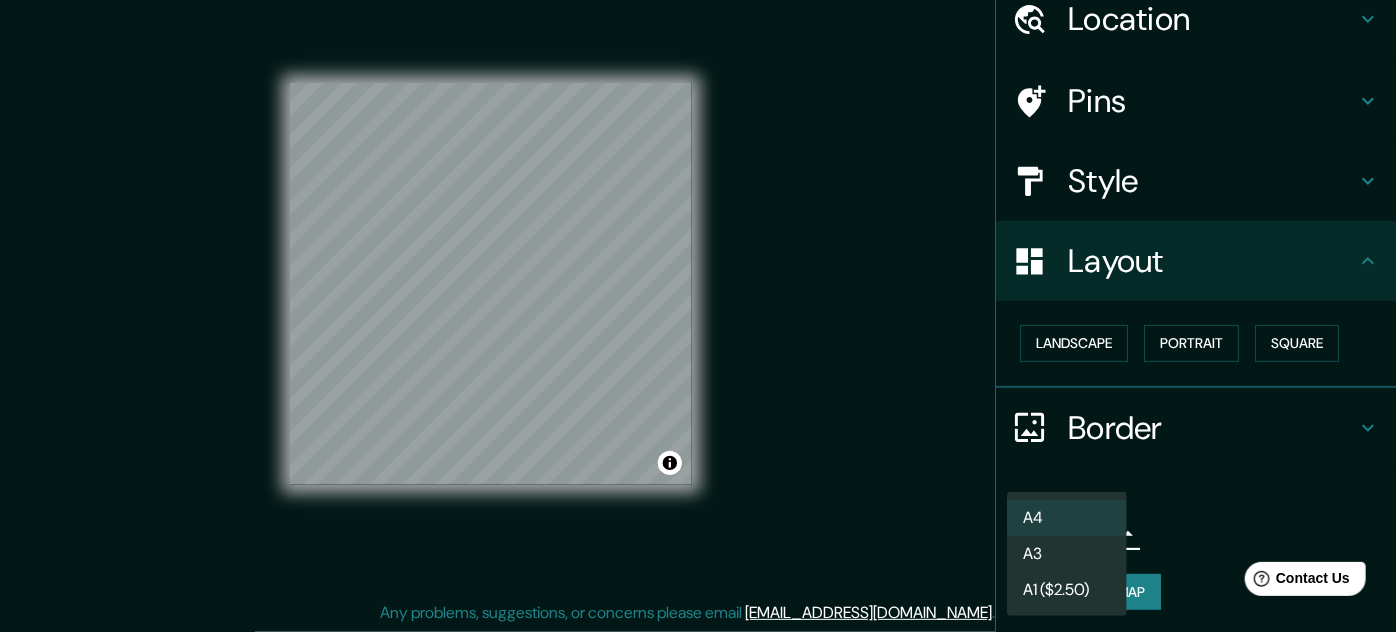 click on "A3" at bounding box center (1067, 554) 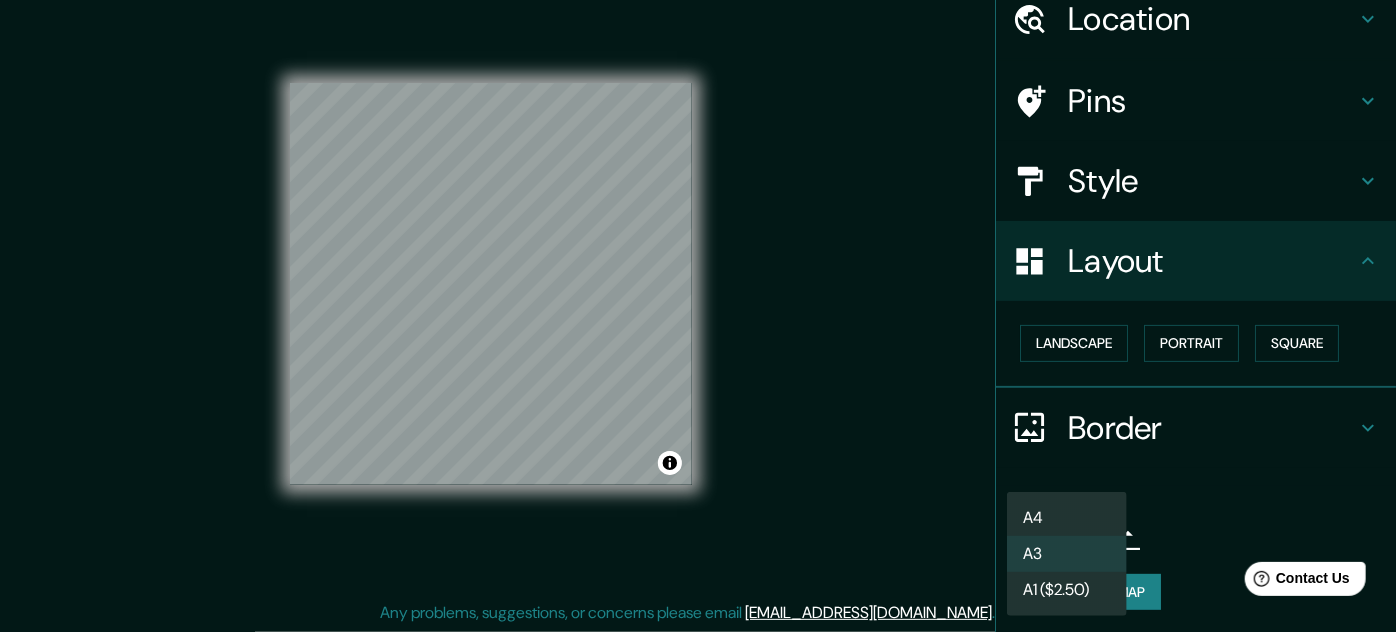 click on "Mappin Location Ciudad de Guatemala, Departamento de Guatemala, Guatemala Ciudad de Guatemala  Departamento de Guatemala, Guatemala Departamento de Guatemala  Guatemala Guatel  Villa Nueva, Departamento de Guatemala, Guatemala Calle Guatemala  30730 Tapachula, Chiapas, México Calle Guatemala  29240 San Cristóbal de las Casas, Chiapas, México Pins Style Layout Landscape Portrait Square Border Choose a border.  Hint : you can make layers of the frame opaque to create some cool effects. None Simple Transparent Fancy Size A3 a4 Create your map © Mapbox   © OpenStreetMap   Improve this map Any problems, suggestions, or concerns please email    help@mappin.pro . . . A4 A3 A1 ($2.50)" at bounding box center (698, 284) 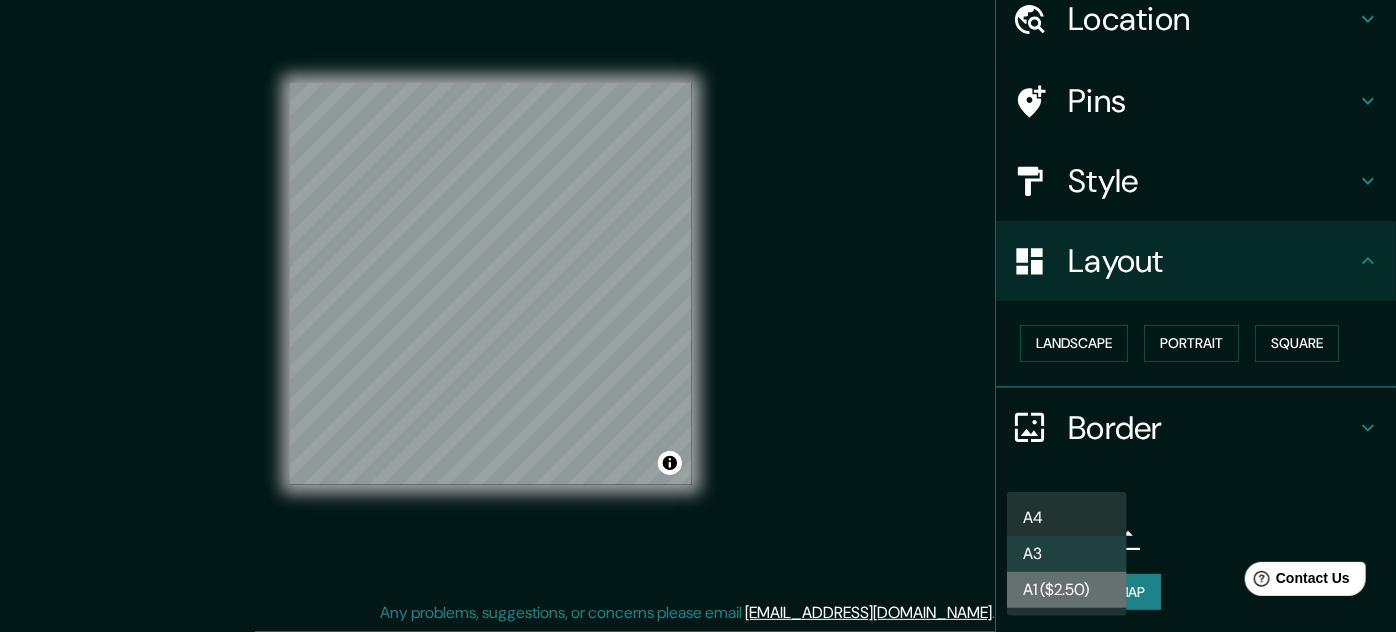 click on "A1 ($2.50)" at bounding box center [1067, 590] 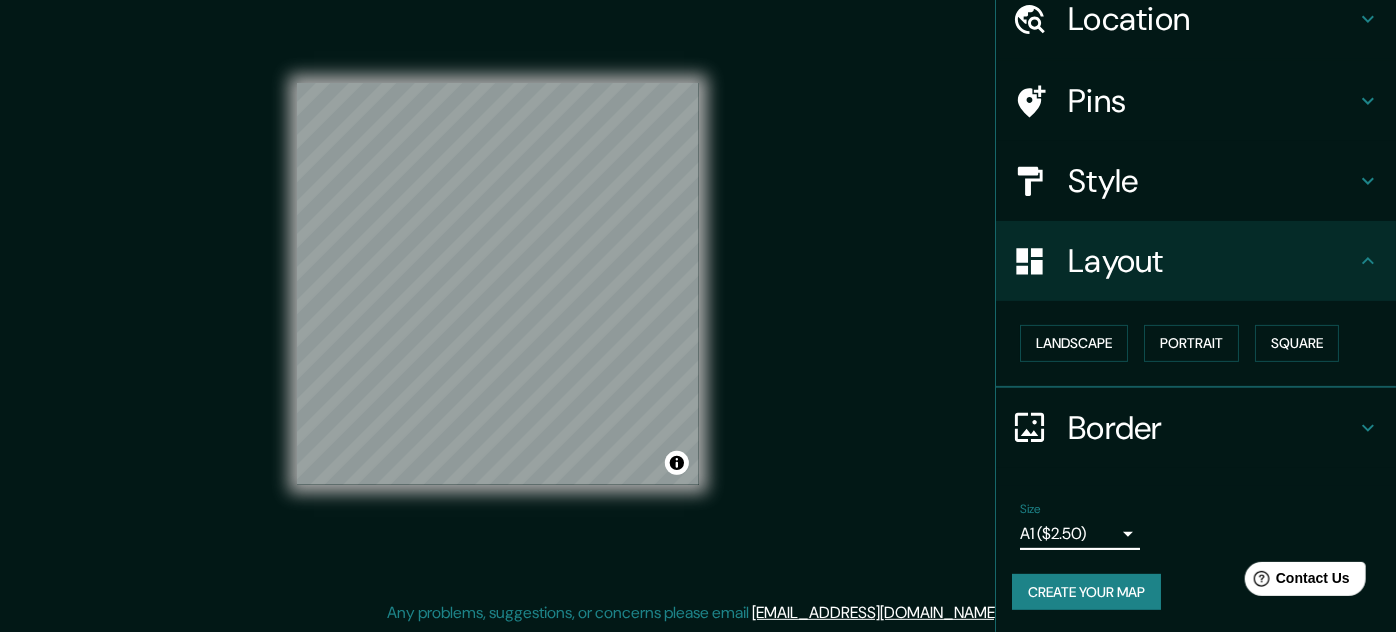 click on "Mappin Location Ciudad de Guatemala, Departamento de Guatemala, Guatemala Ciudad de Guatemala  Departamento de Guatemala, Guatemala Departamento de Guatemala  Guatemala Guatel  Villa Nueva, Departamento de Guatemala, Guatemala Calle Guatemala  30730 Tapachula, Chiapas, México Calle Guatemala  29240 San Cristóbal de las Casas, Chiapas, México Pins Style Layout Landscape Portrait Square Border Choose a border.  Hint : you can make layers of the frame opaque to create some cool effects. None Simple Transparent Fancy Size A1 ($2.50) a3 Create your map © Mapbox   © OpenStreetMap   Improve this map Any problems, suggestions, or concerns please email    help@mappin.pro . . ." at bounding box center (698, 284) 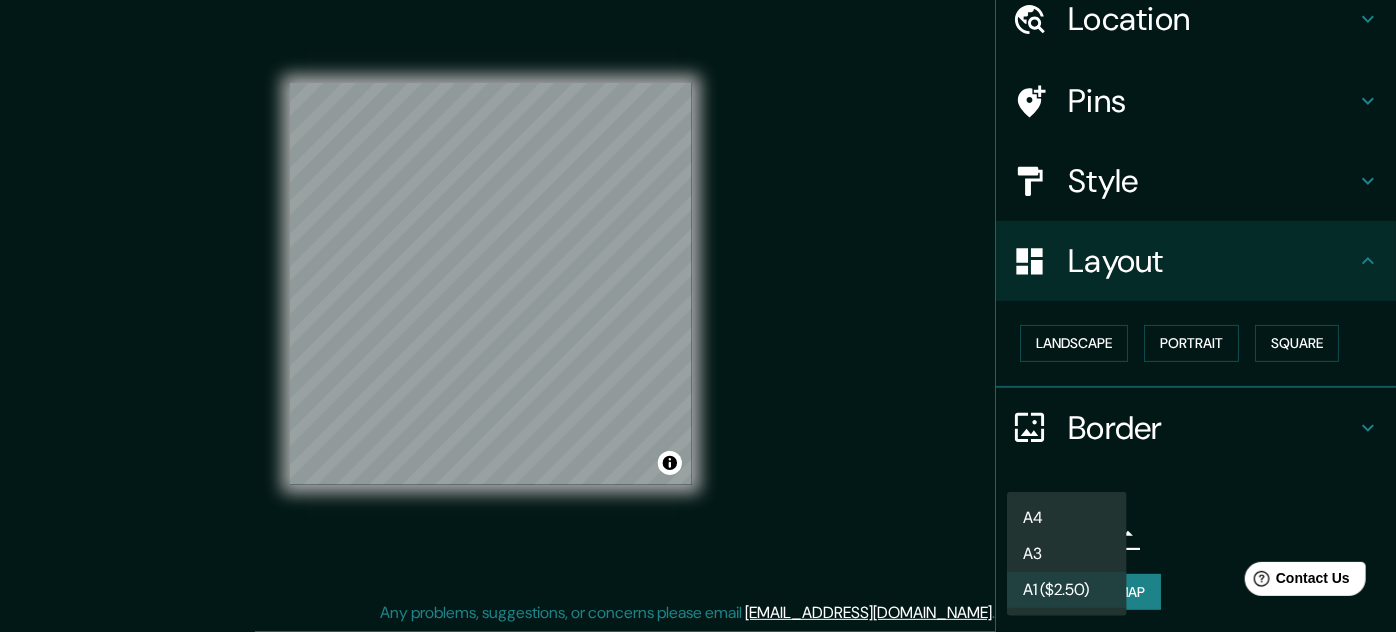 click on "A4" at bounding box center [1067, 518] 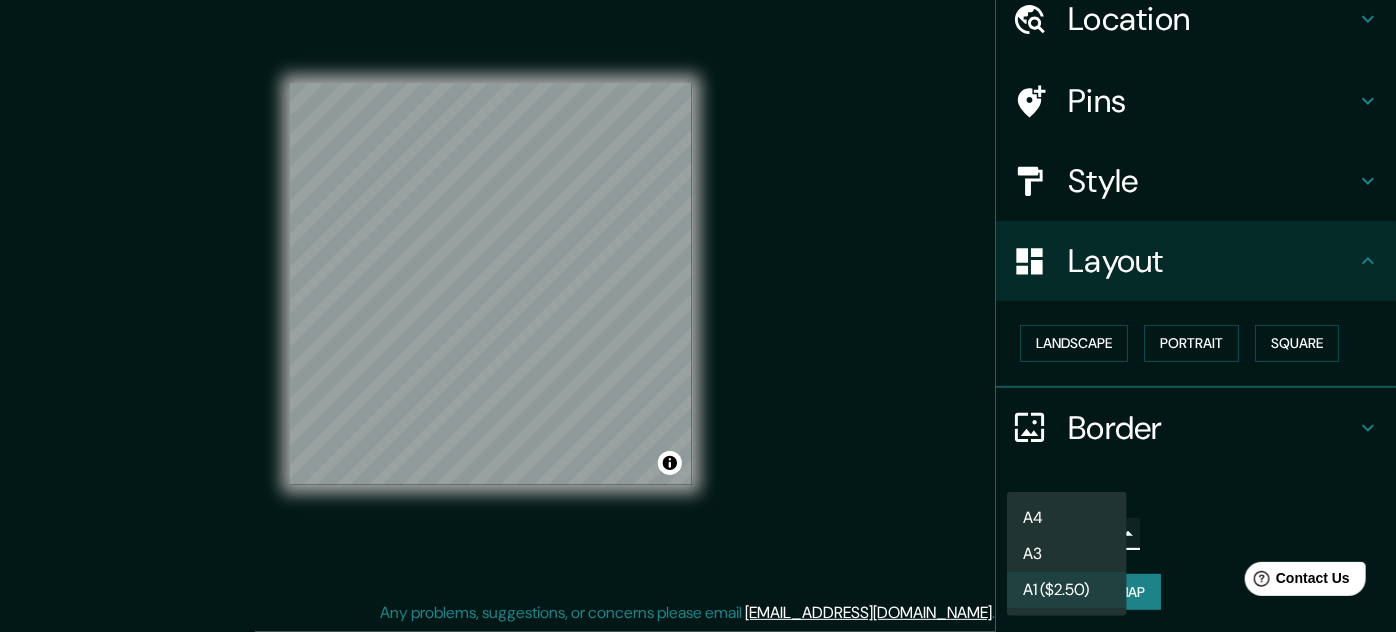 type on "single" 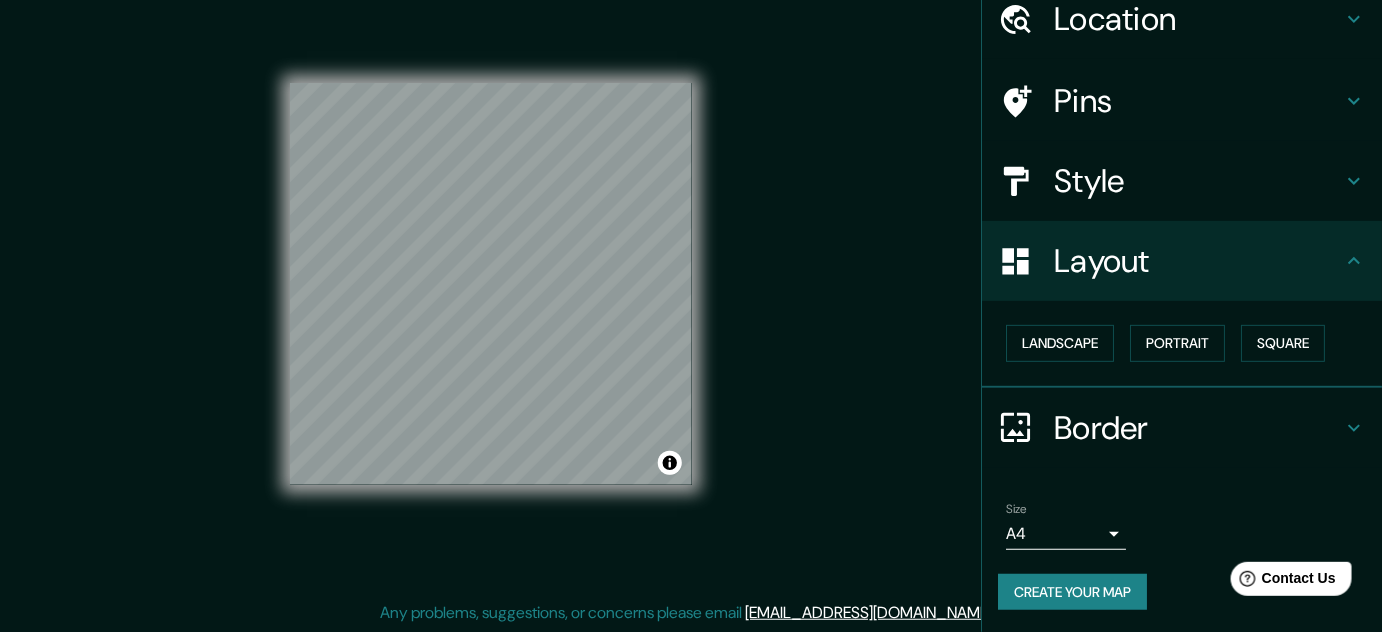 click on "Mappin Location Ciudad de Guatemala, Departamento de Guatemala, Guatemala Ciudad de Guatemala  Departamento de Guatemala, Guatemala Departamento de Guatemala  Guatemala Guatel  Villa Nueva, Departamento de Guatemala, Guatemala Calle Guatemala  30730 Tapachula, Chiapas, México Calle Guatemala  29240 San Cristóbal de las Casas, Chiapas, México Pins Style Layout Landscape Portrait Square Border Choose a border.  Hint : you can make layers of the frame opaque to create some cool effects. None Simple Transparent Fancy Size A4 single Create your map © Mapbox   © OpenStreetMap   Improve this map Any problems, suggestions, or concerns please email    help@mappin.pro . . ." at bounding box center [691, 300] 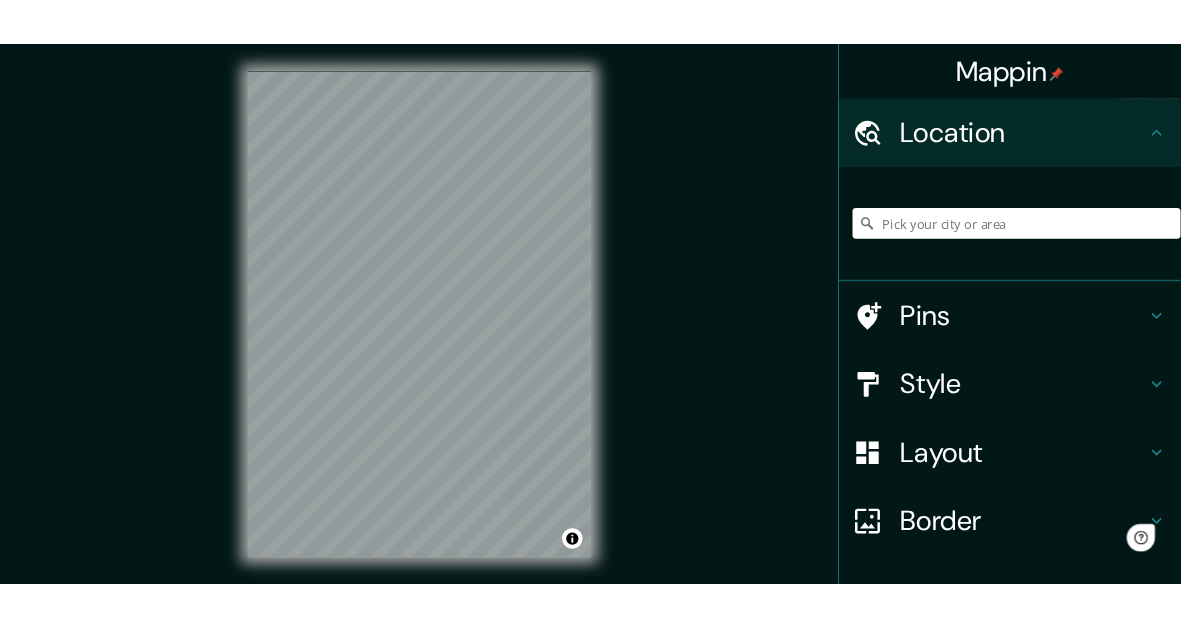 scroll, scrollTop: 0, scrollLeft: 0, axis: both 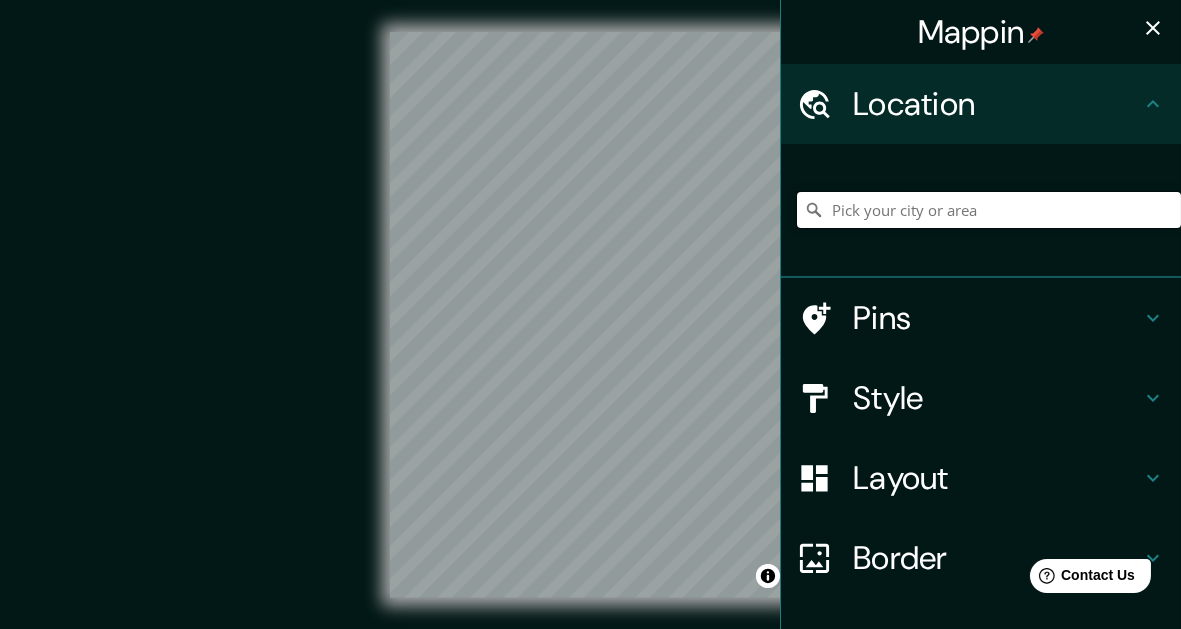 click at bounding box center [989, 210] 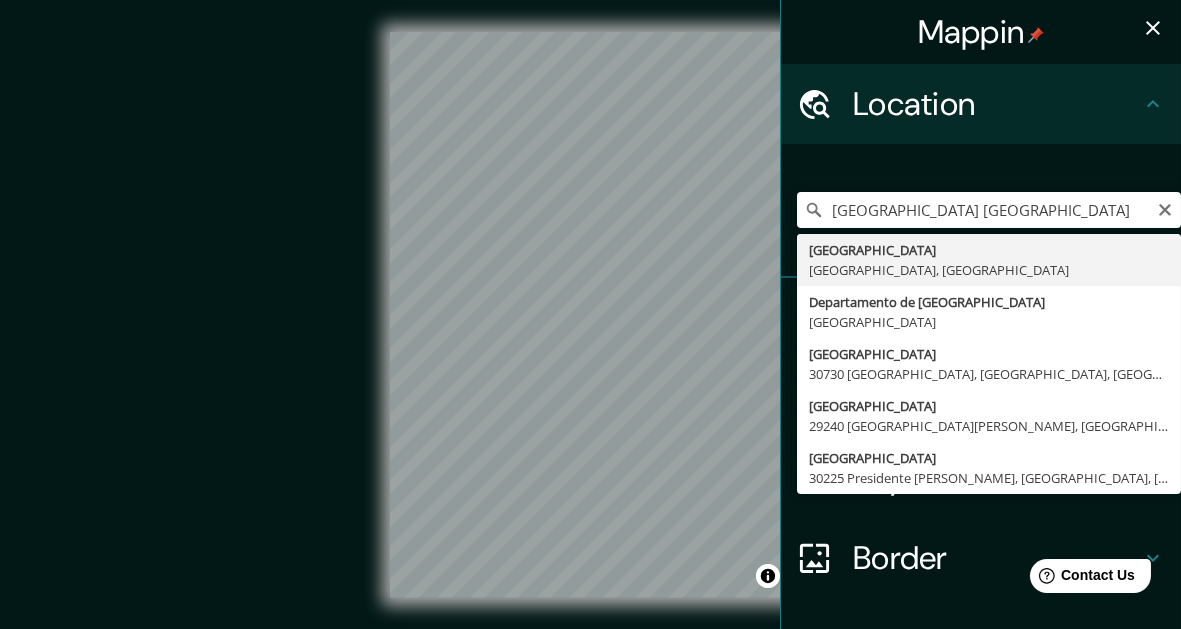 type on "[GEOGRAPHIC_DATA], [GEOGRAPHIC_DATA], [GEOGRAPHIC_DATA]" 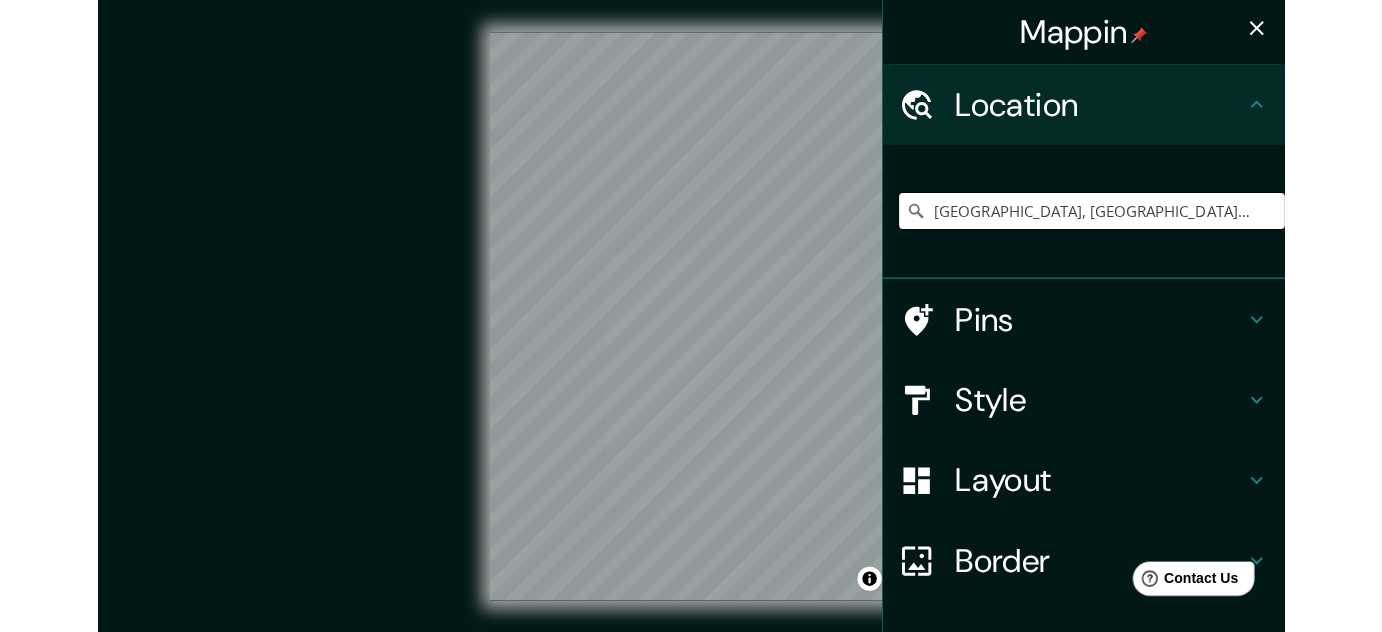 scroll, scrollTop: 0, scrollLeft: 0, axis: both 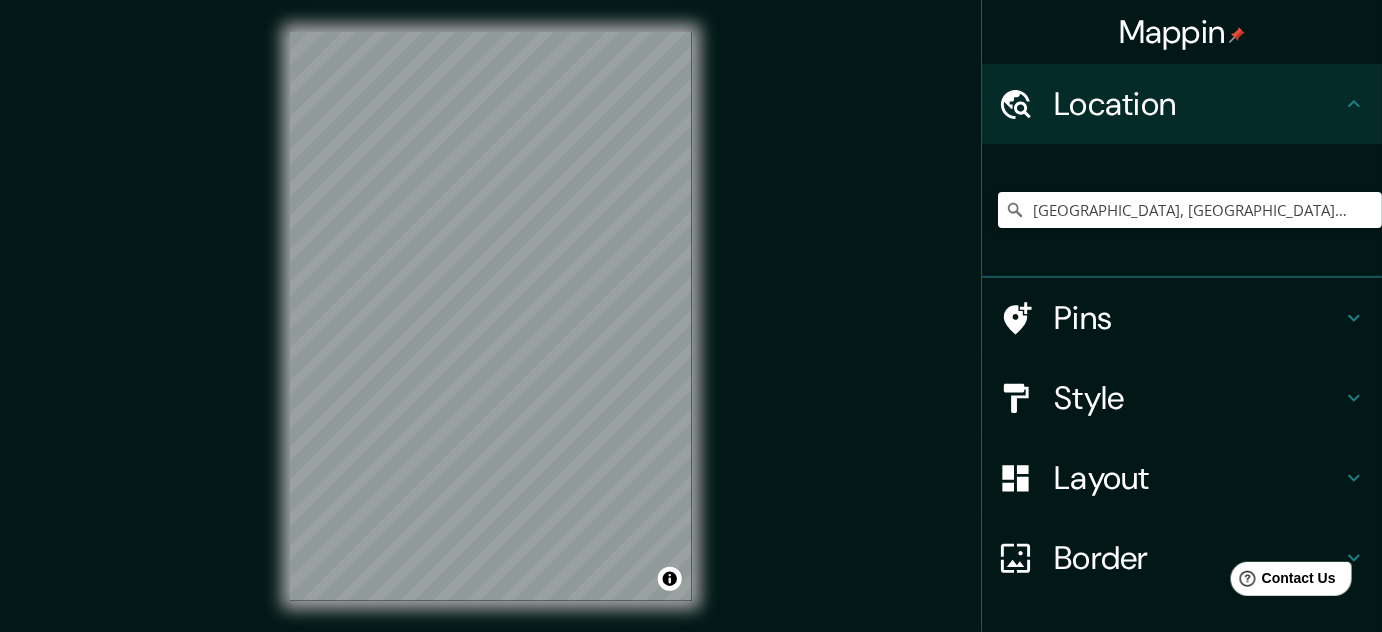 click on "Pins" at bounding box center (1182, 318) 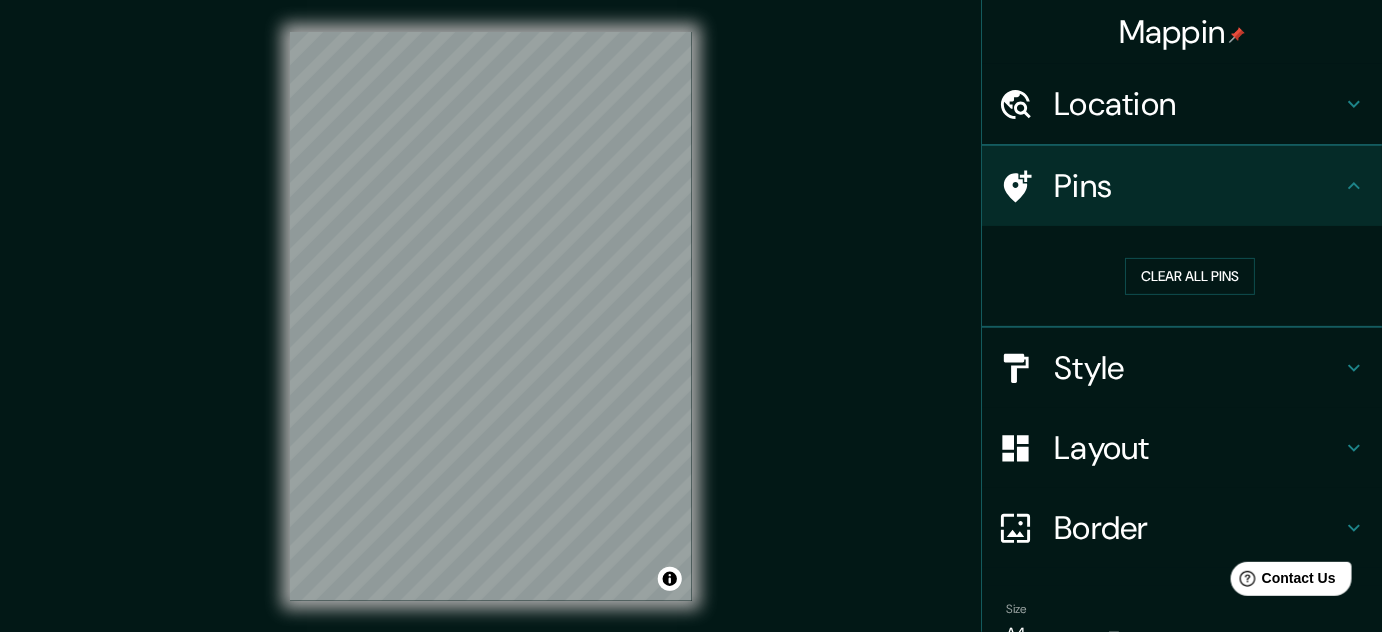 click on "Style" at bounding box center (1198, 368) 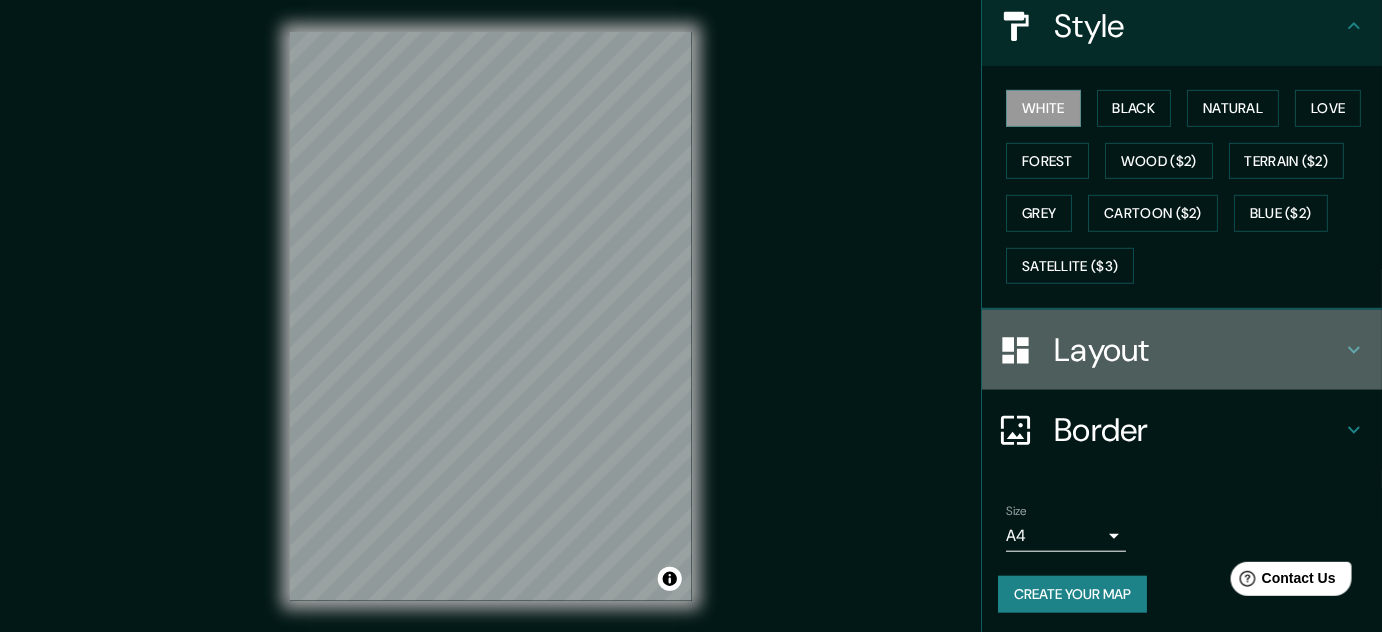 click on "Layout" at bounding box center (1198, 350) 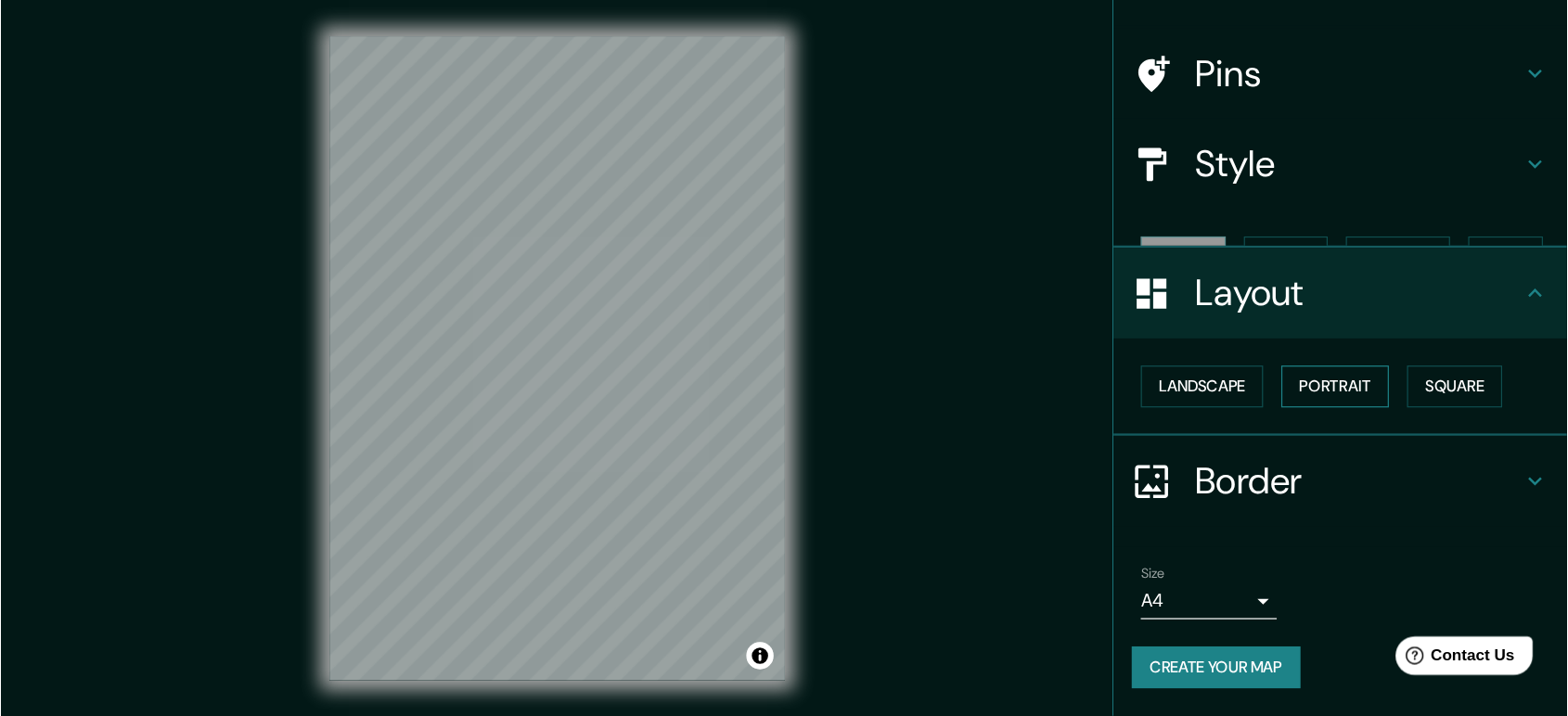 scroll, scrollTop: 79, scrollLeft: 0, axis: vertical 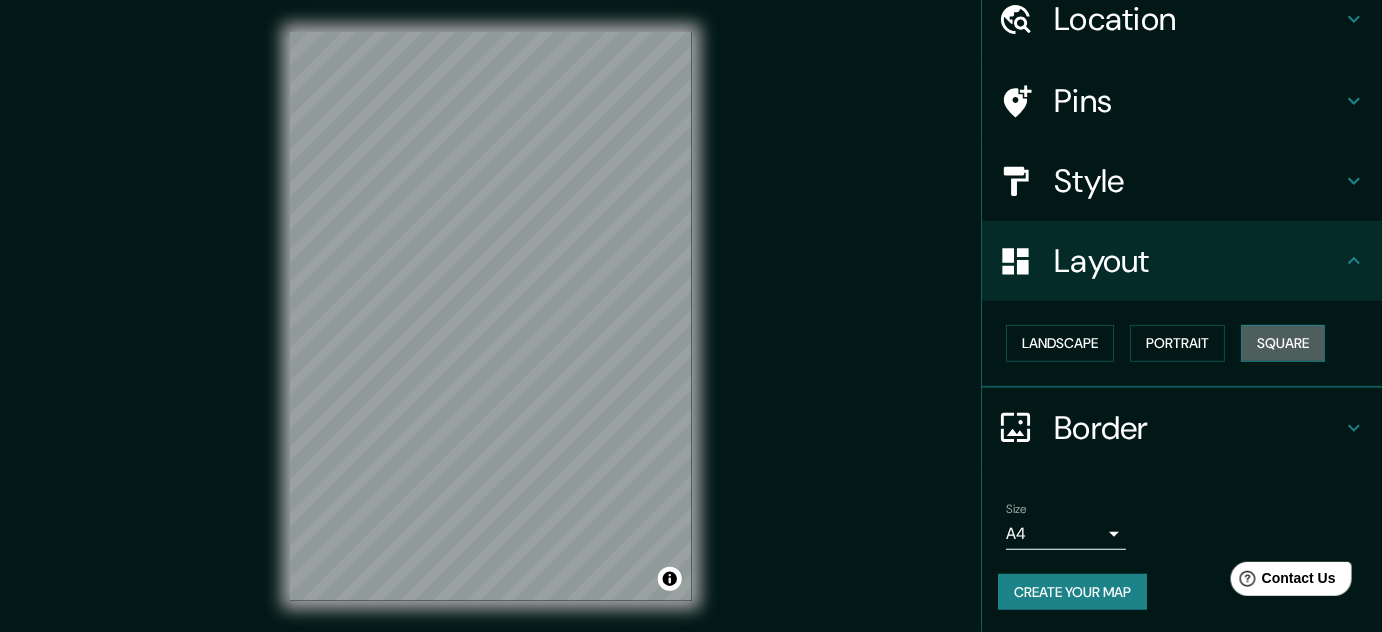 click on "Square" at bounding box center [1283, 343] 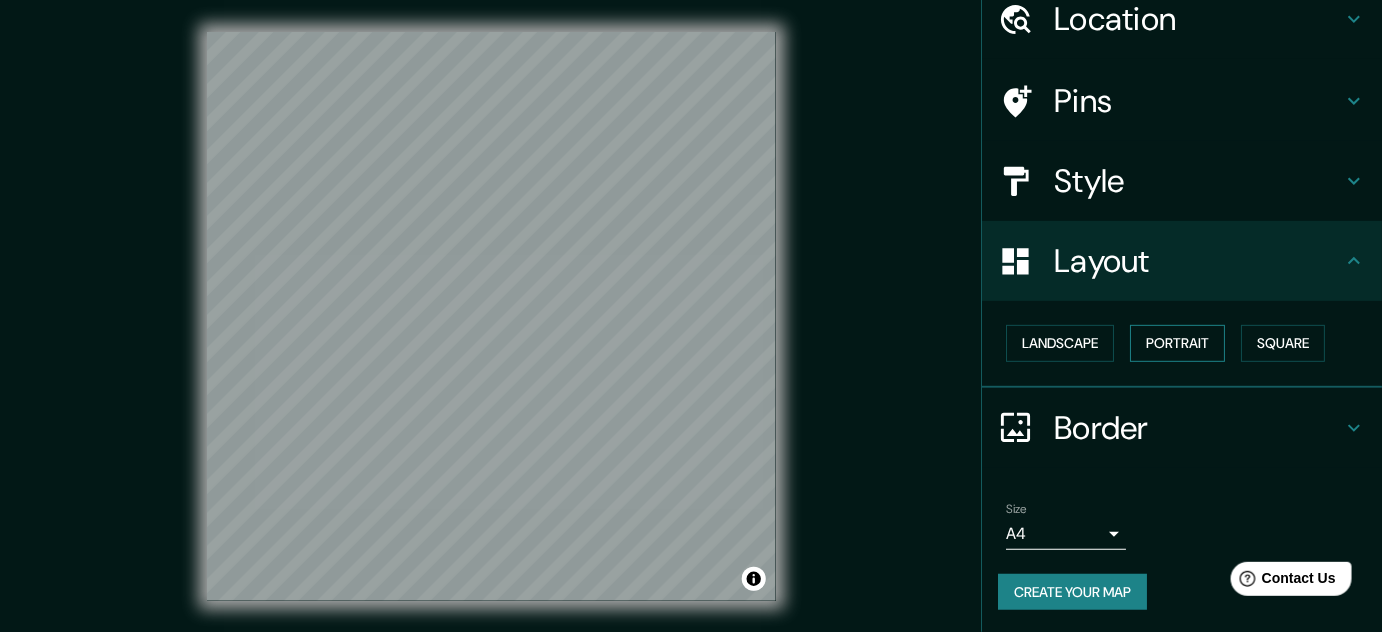 click on "Portrait" at bounding box center (1177, 343) 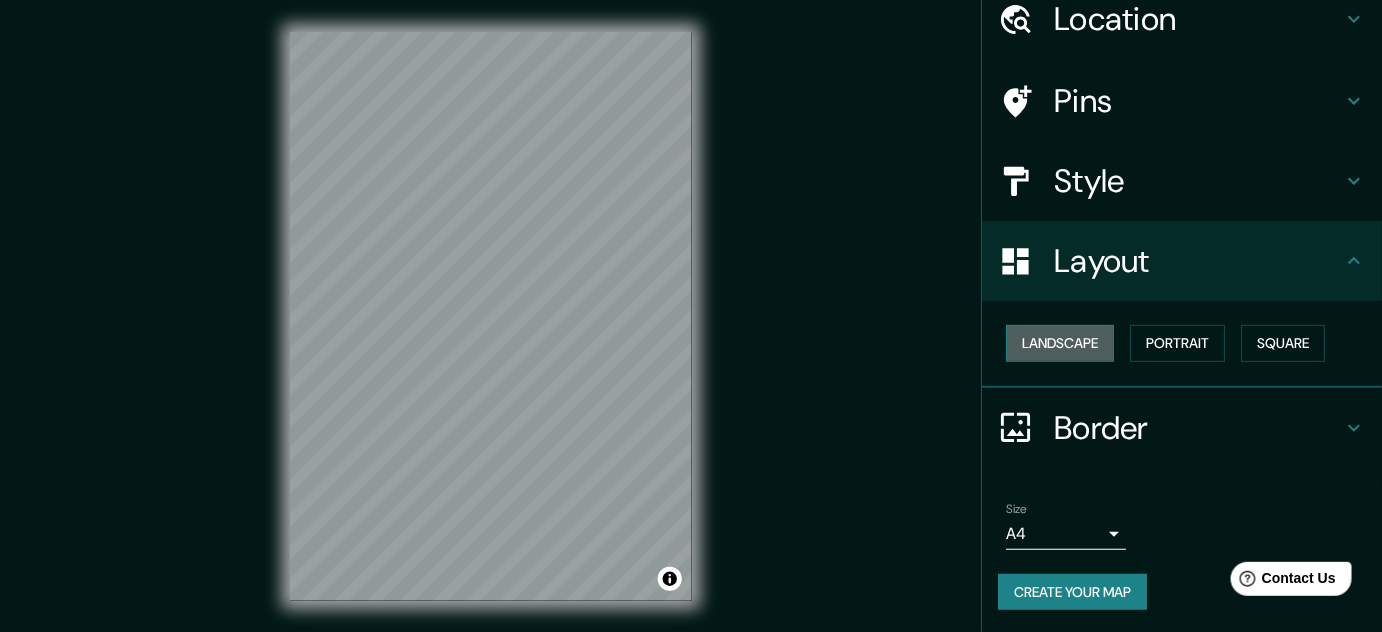 click on "Landscape" at bounding box center (1060, 343) 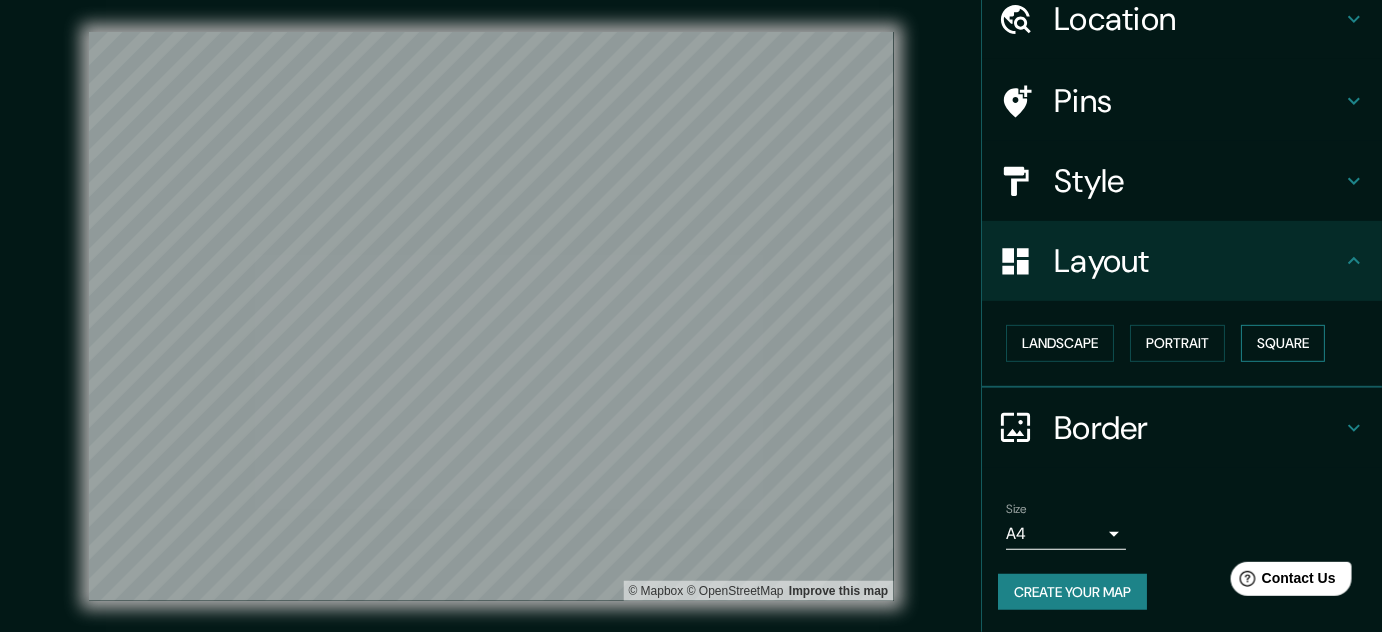 click on "Square" at bounding box center (1283, 343) 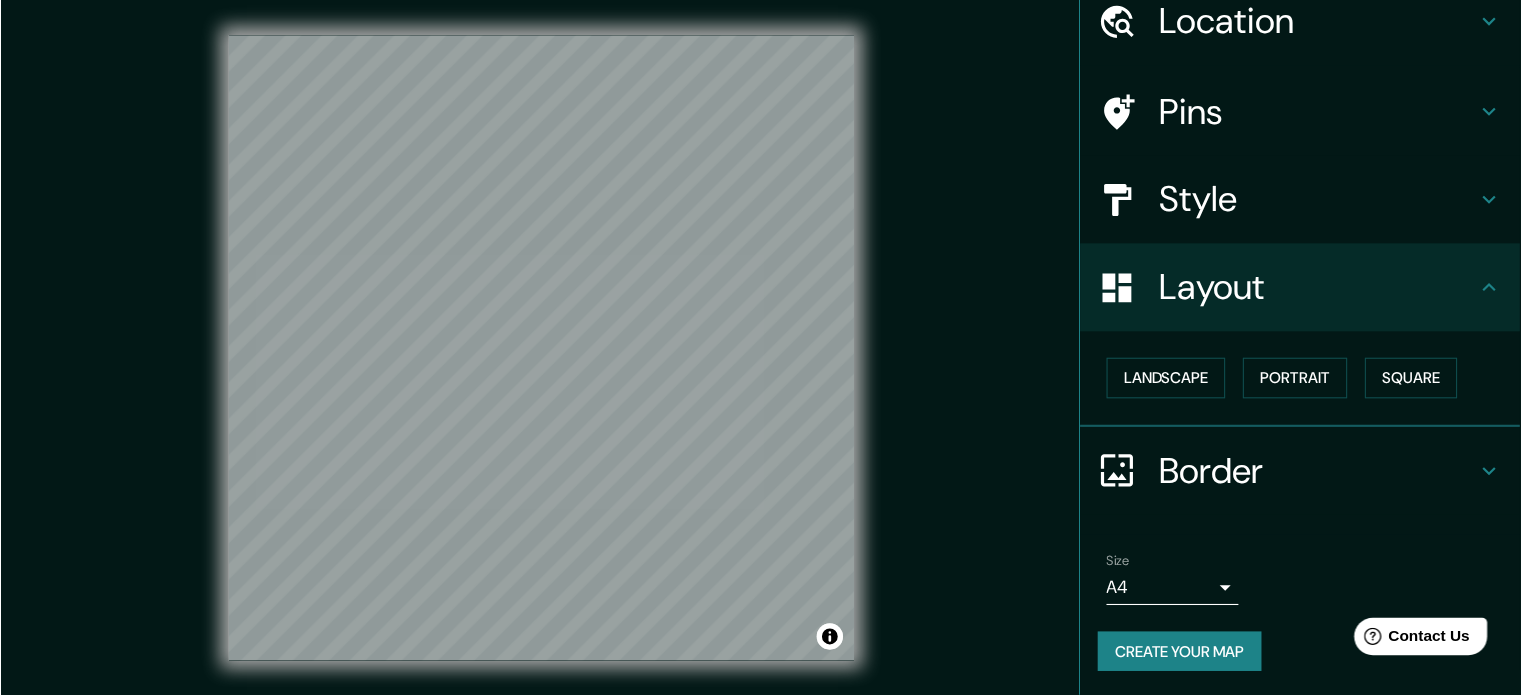 scroll, scrollTop: 0, scrollLeft: 0, axis: both 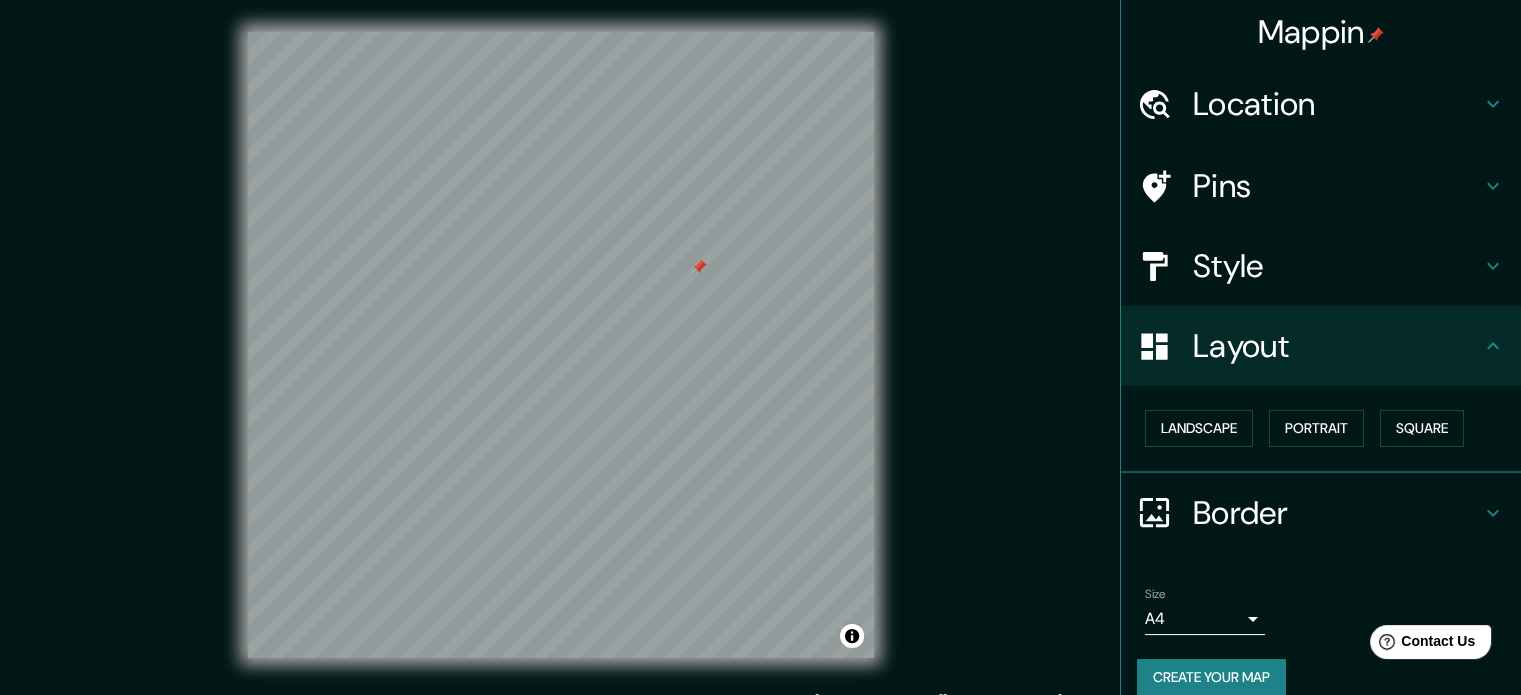 click at bounding box center (699, 267) 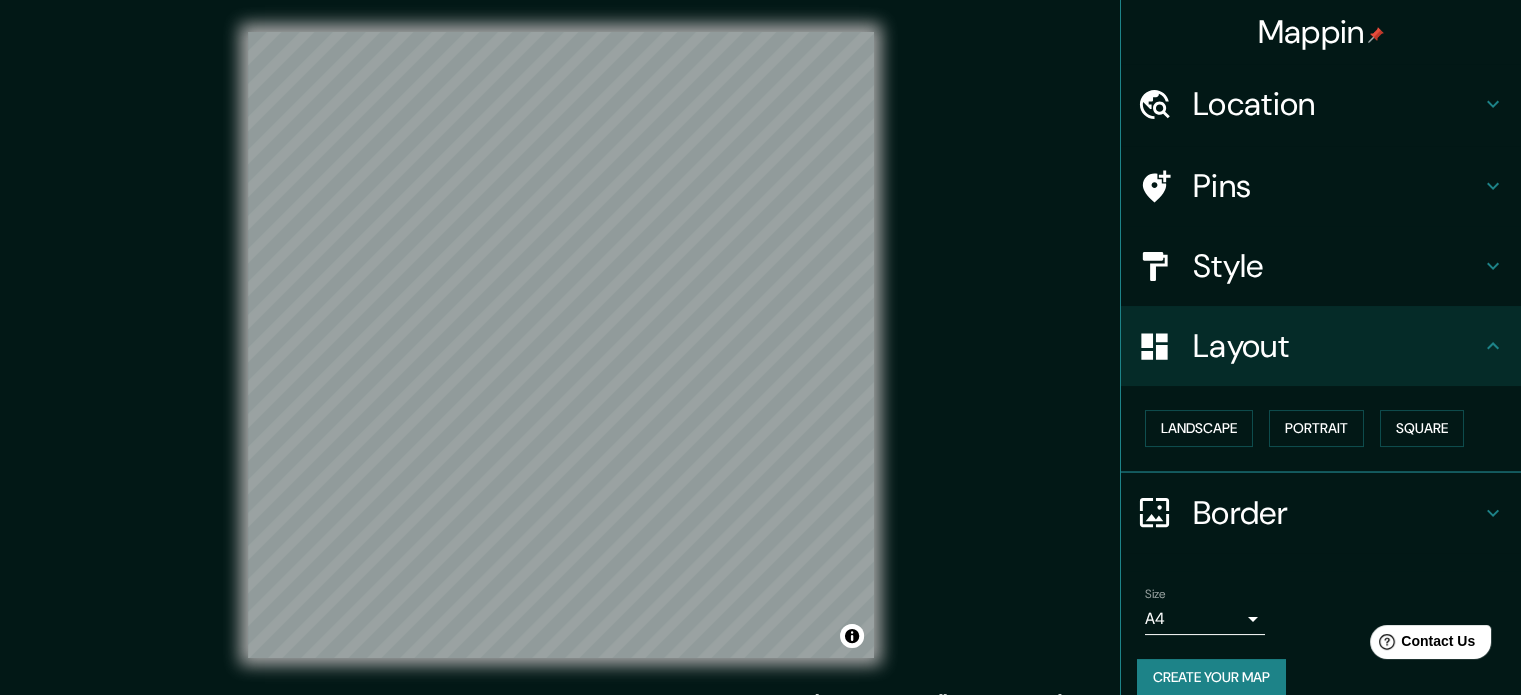 click on "© Mapbox   © OpenStreetMap   Improve this map" at bounding box center [560, 345] 